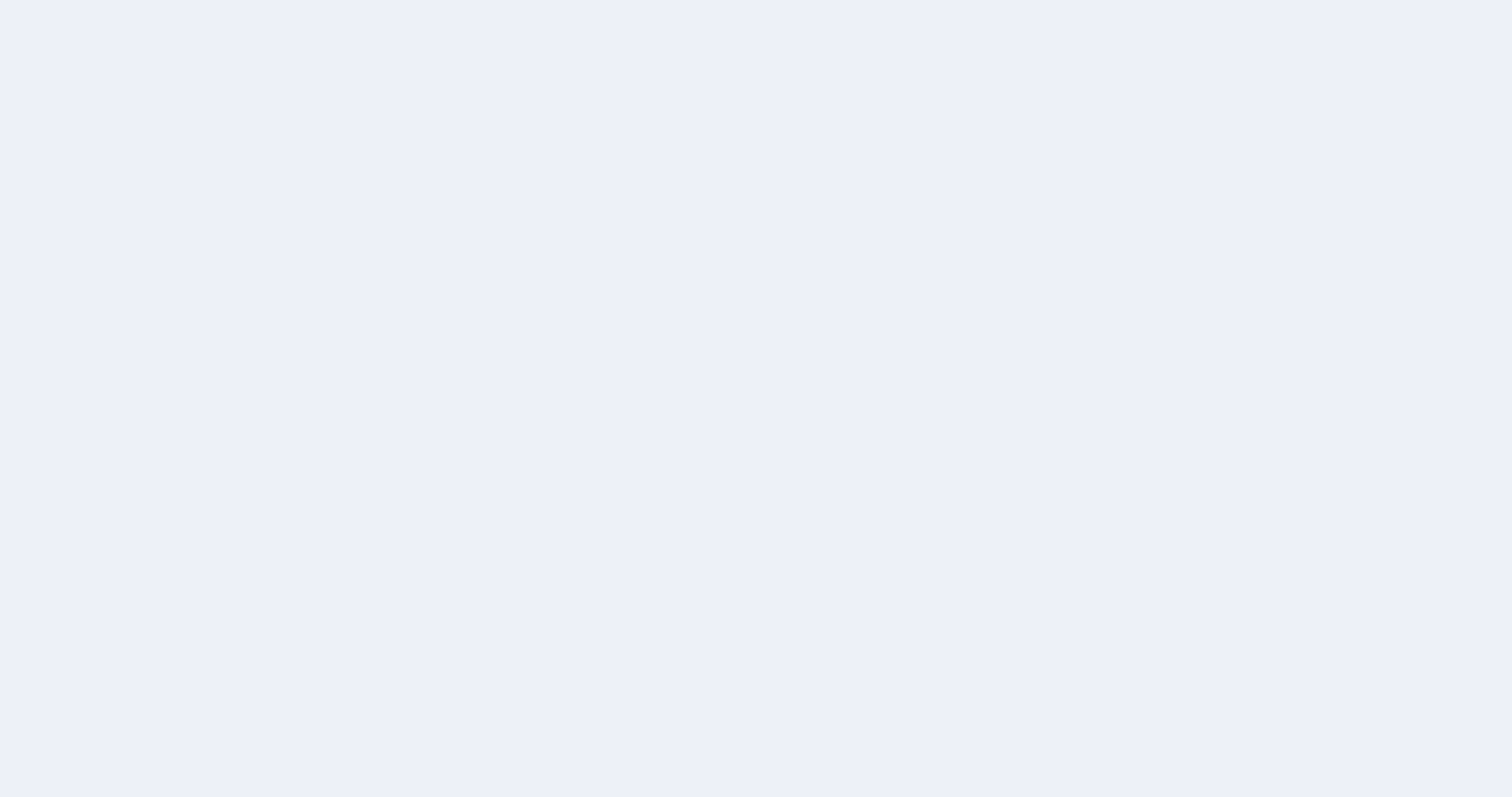 scroll, scrollTop: 0, scrollLeft: 0, axis: both 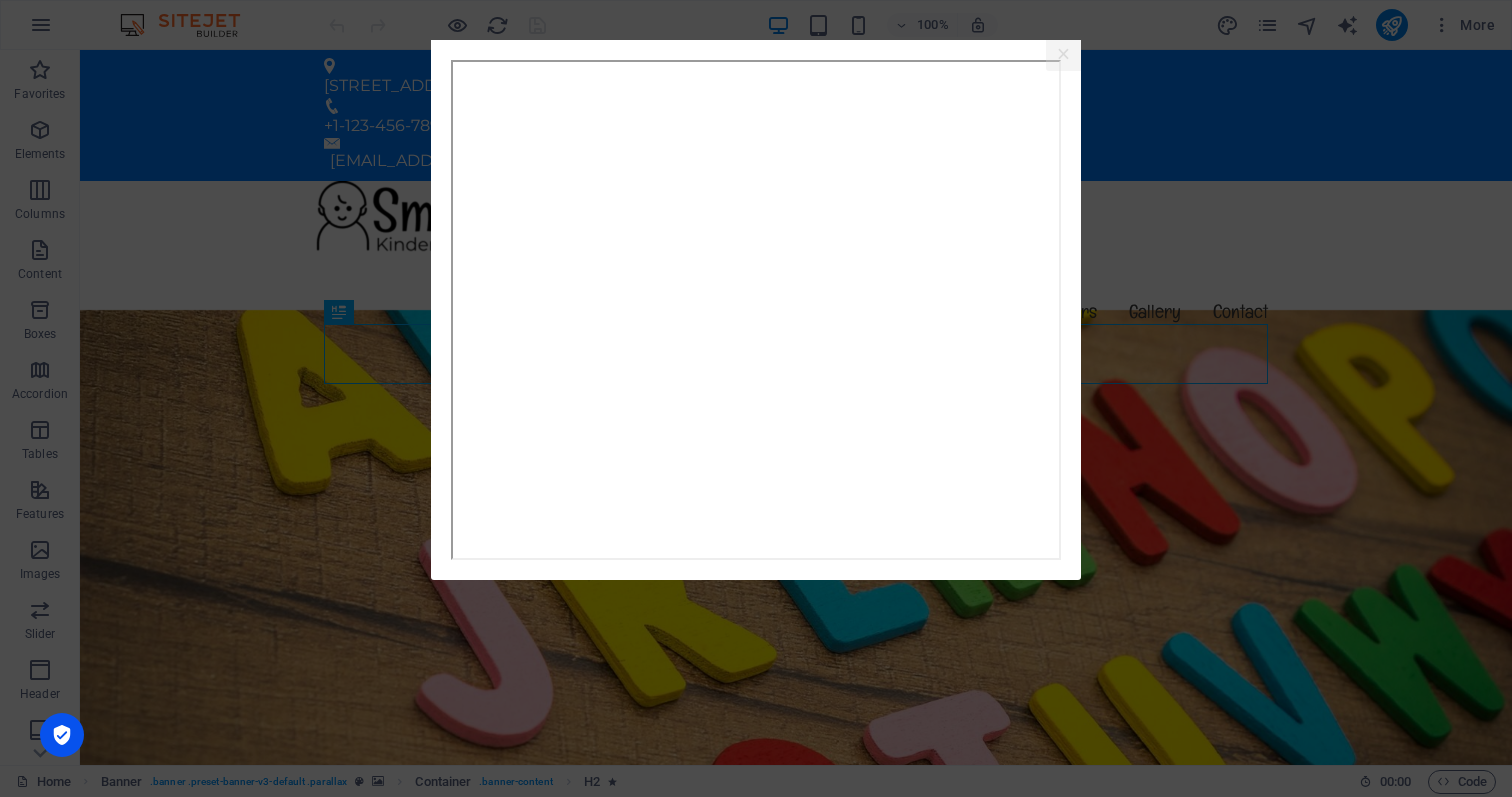 click on "×" 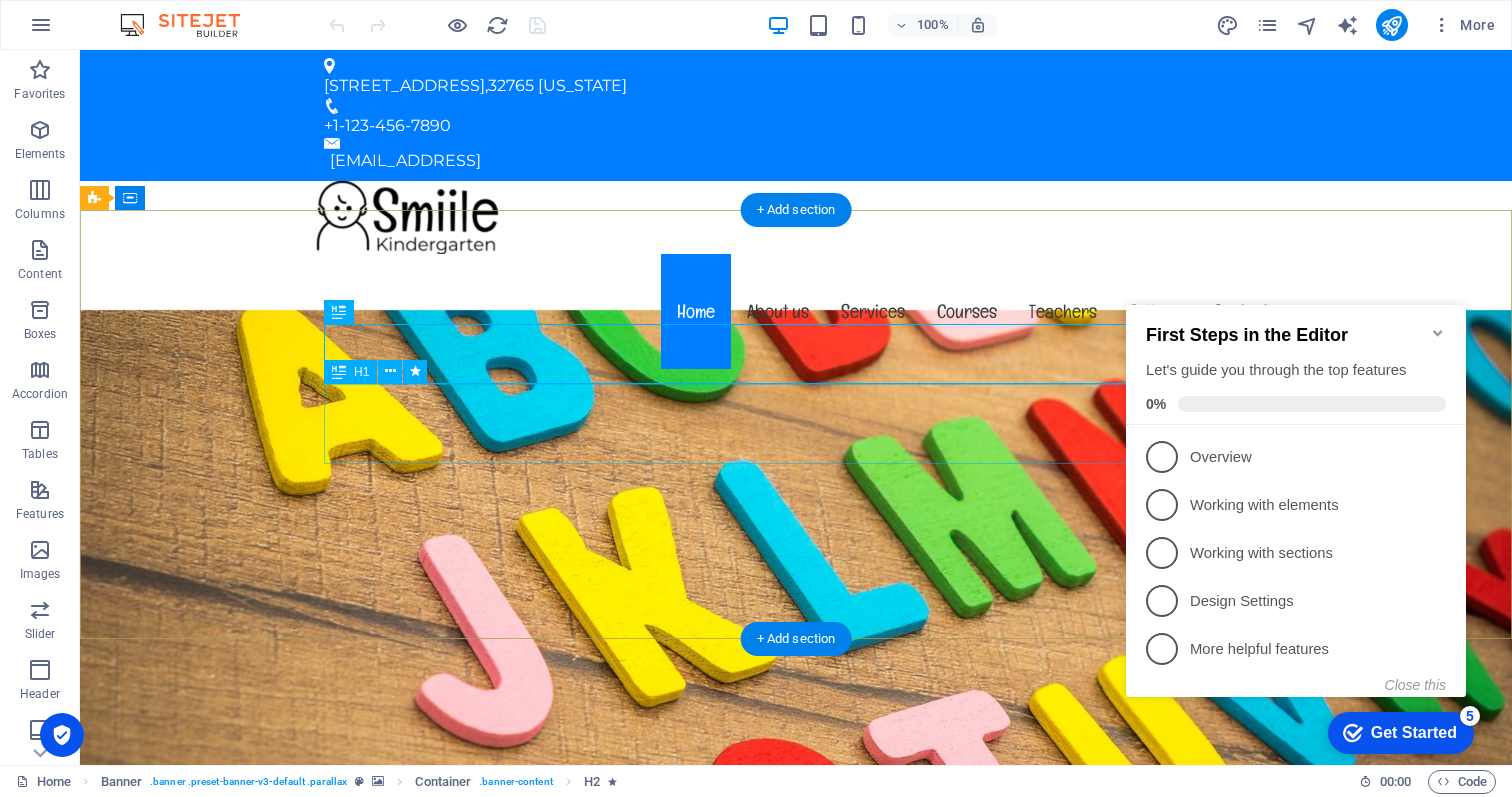 scroll, scrollTop: 0, scrollLeft: 0, axis: both 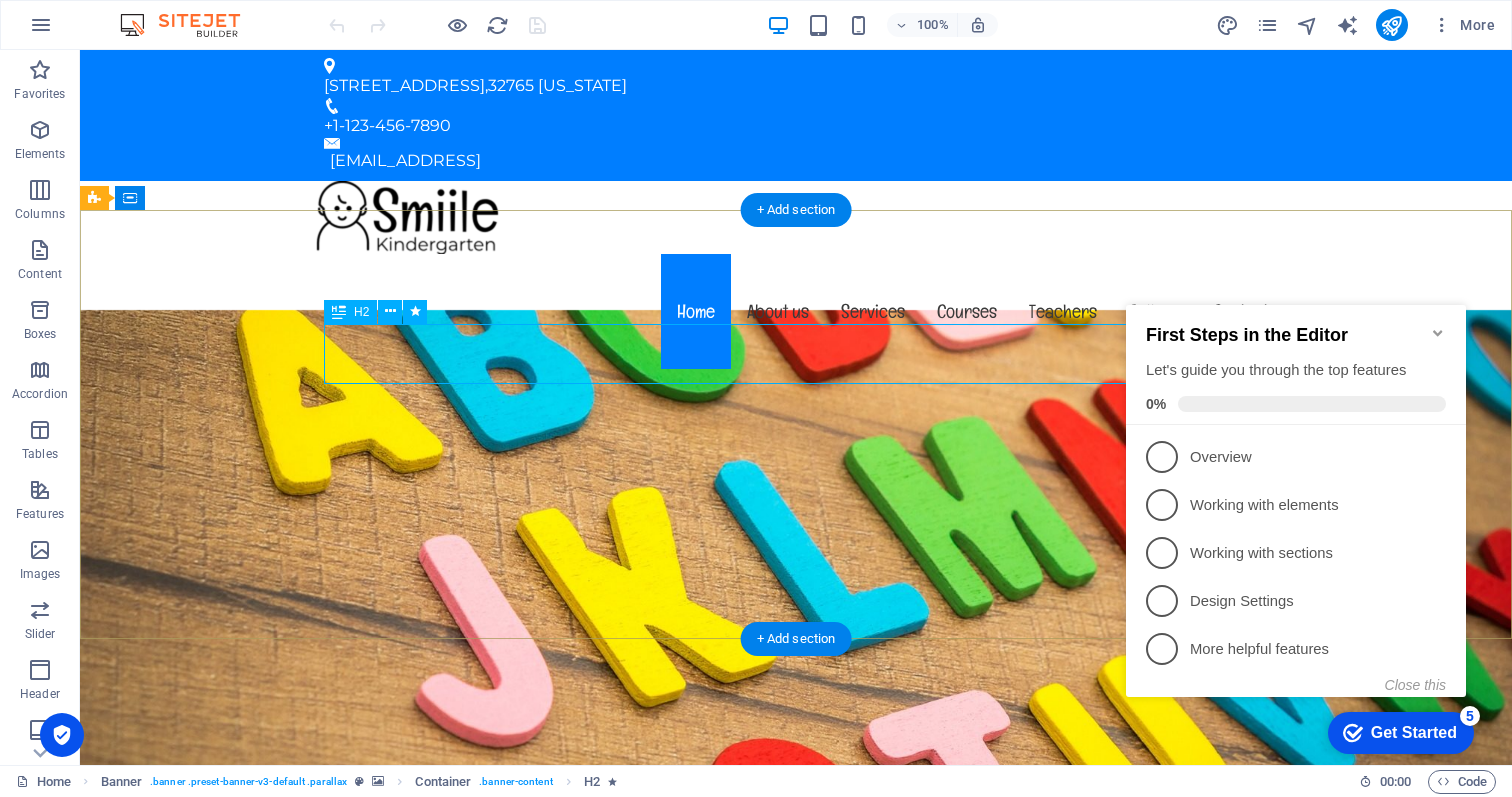 click on "Welcome to  [DOMAIN_NAME]" at bounding box center [796, 1028] 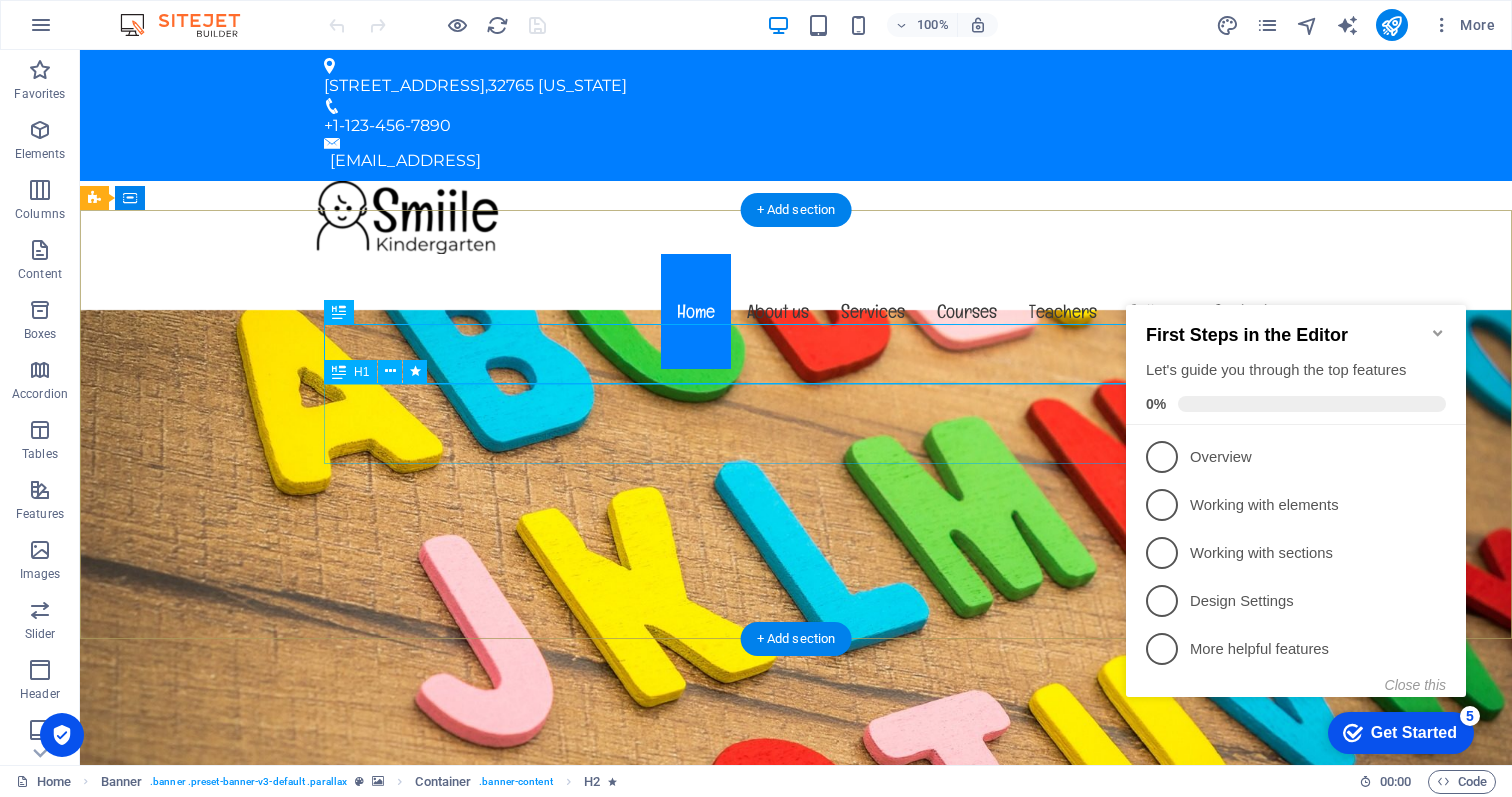 click on "The friendly kindergarten in [US_STATE]" at bounding box center (796, 1138) 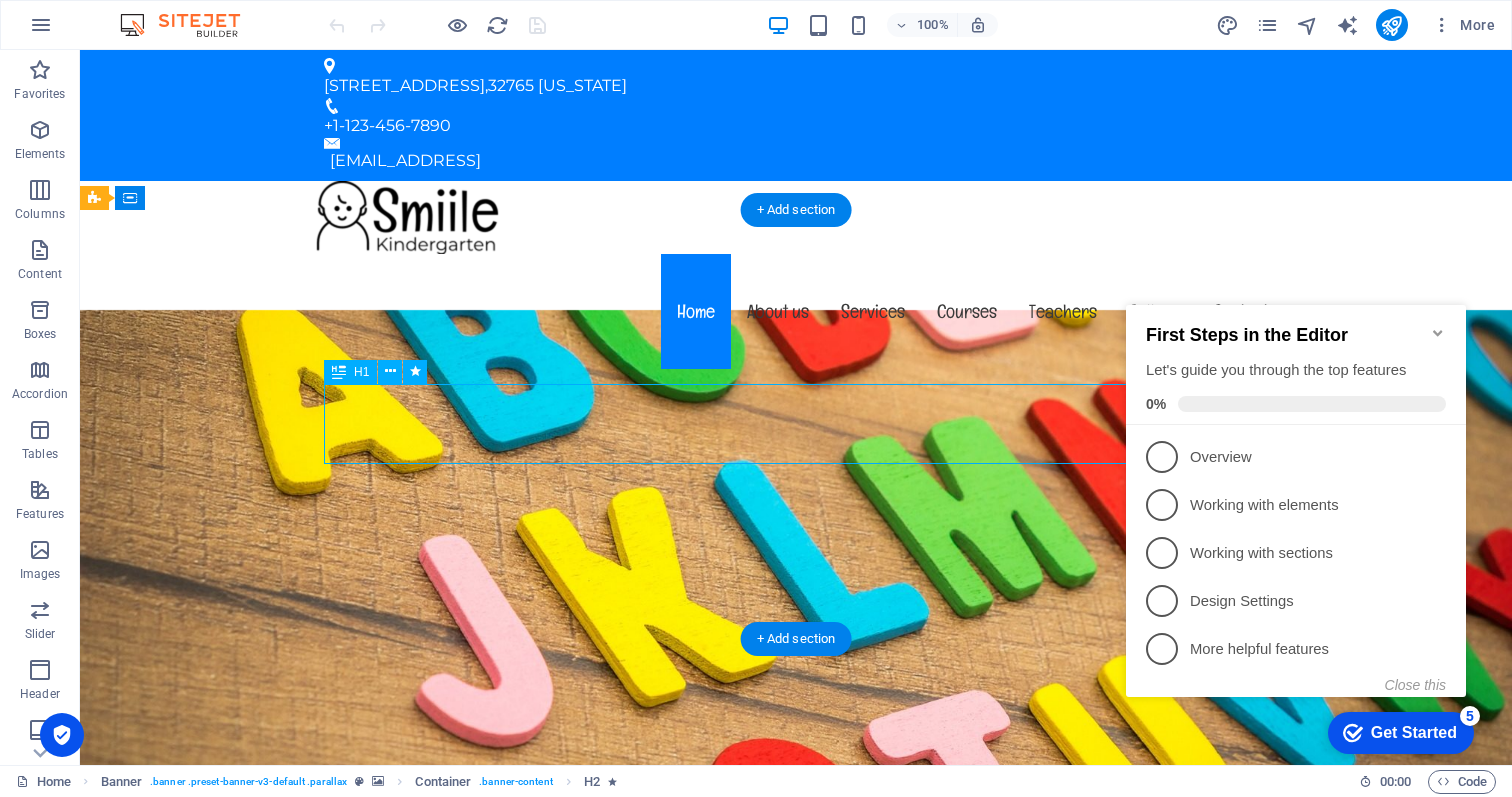 click on "The friendly kindergarten in [US_STATE]" at bounding box center [796, 1138] 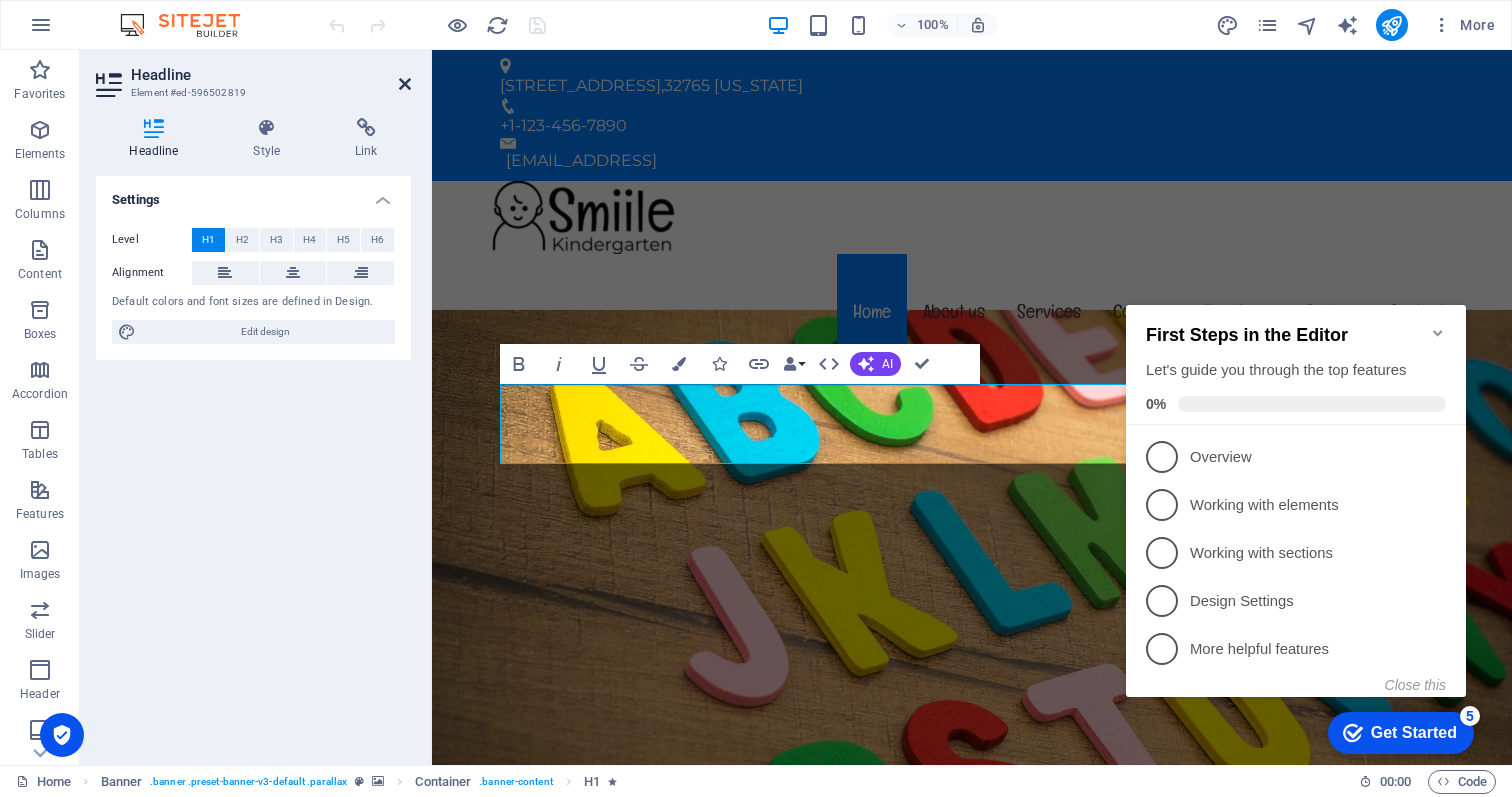 click at bounding box center [405, 84] 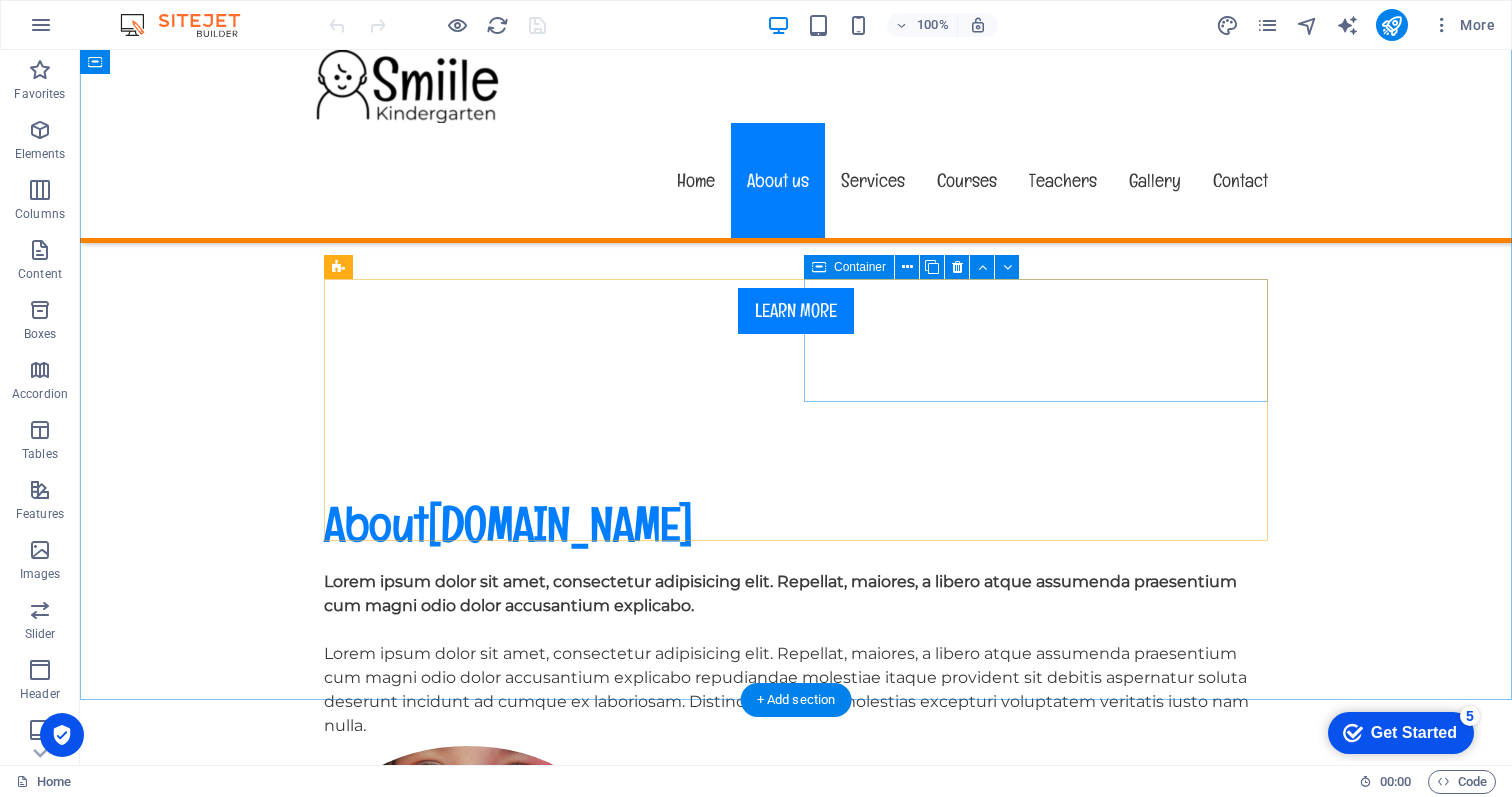 scroll, scrollTop: 862, scrollLeft: 0, axis: vertical 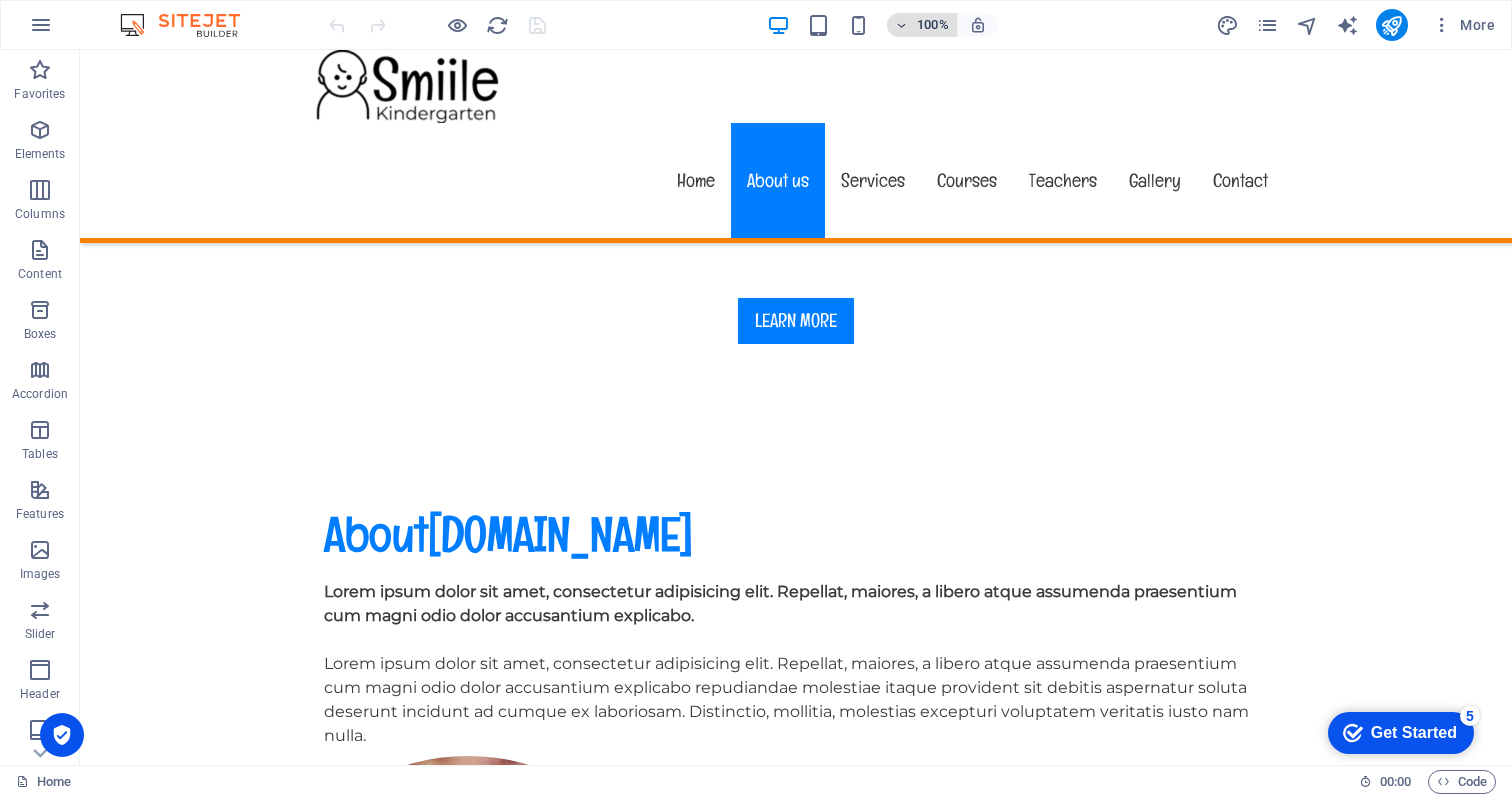 click on "100%" at bounding box center (933, 25) 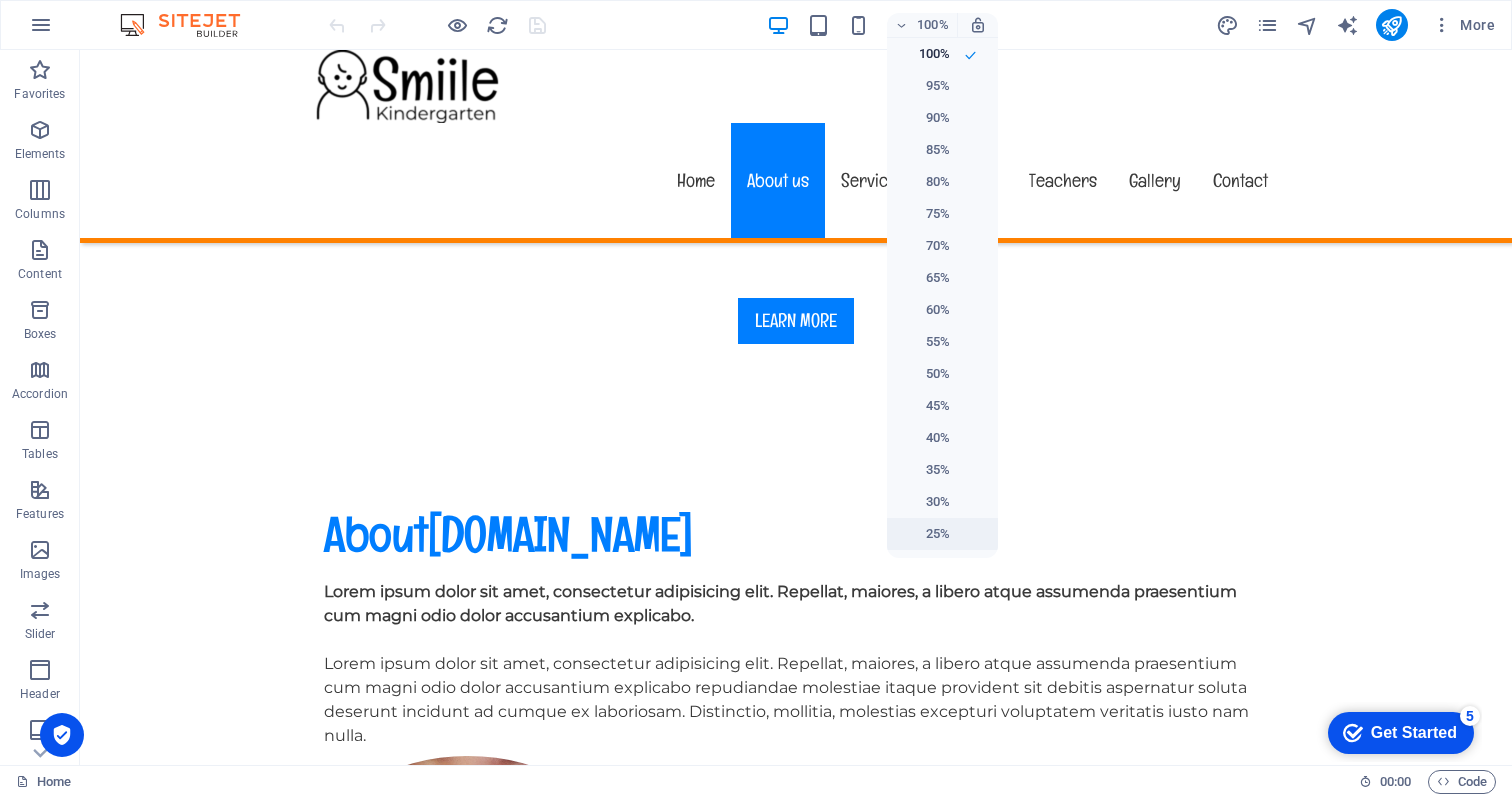 click on "25%" at bounding box center [924, 534] 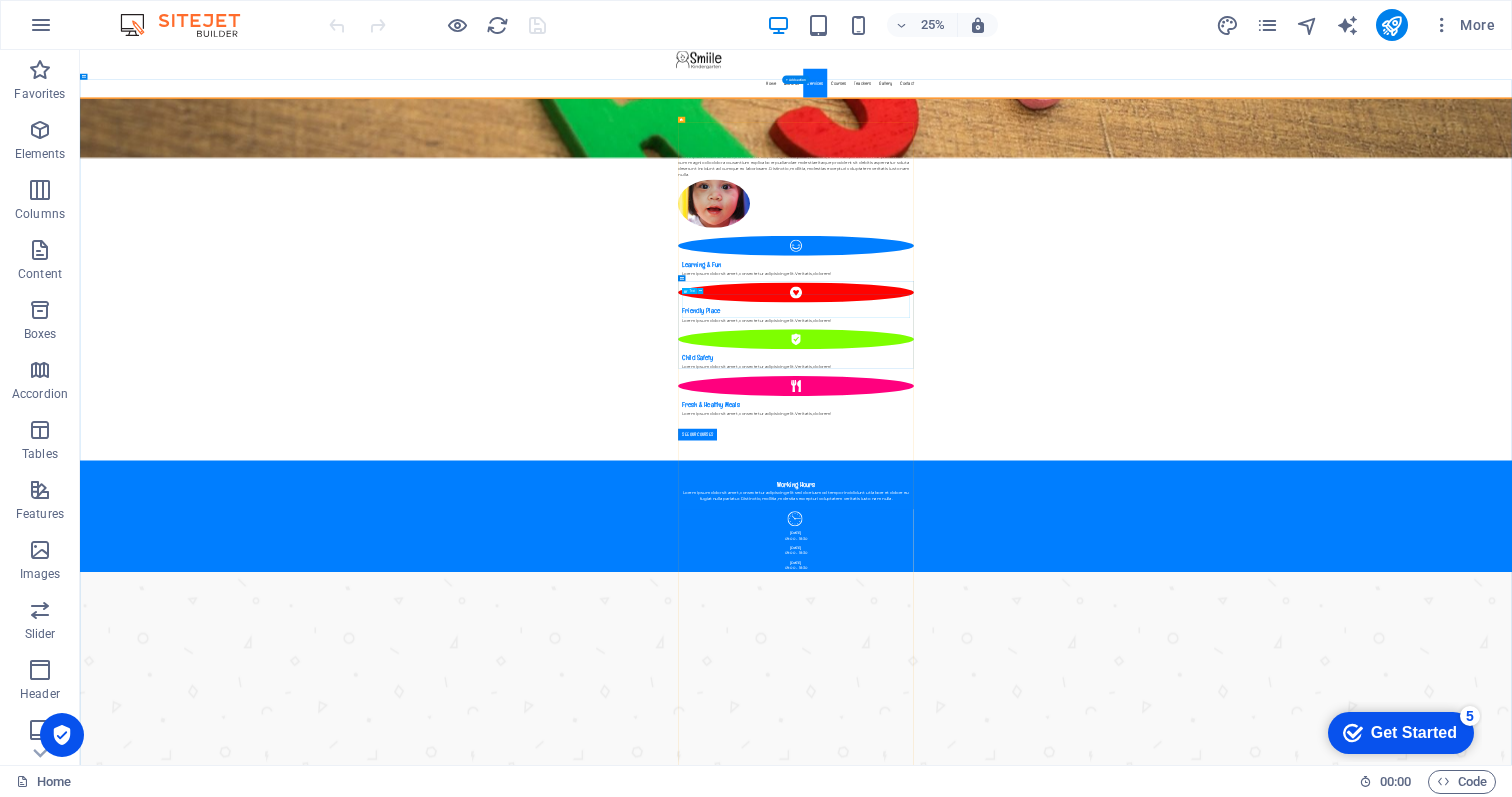 scroll, scrollTop: 2633, scrollLeft: 0, axis: vertical 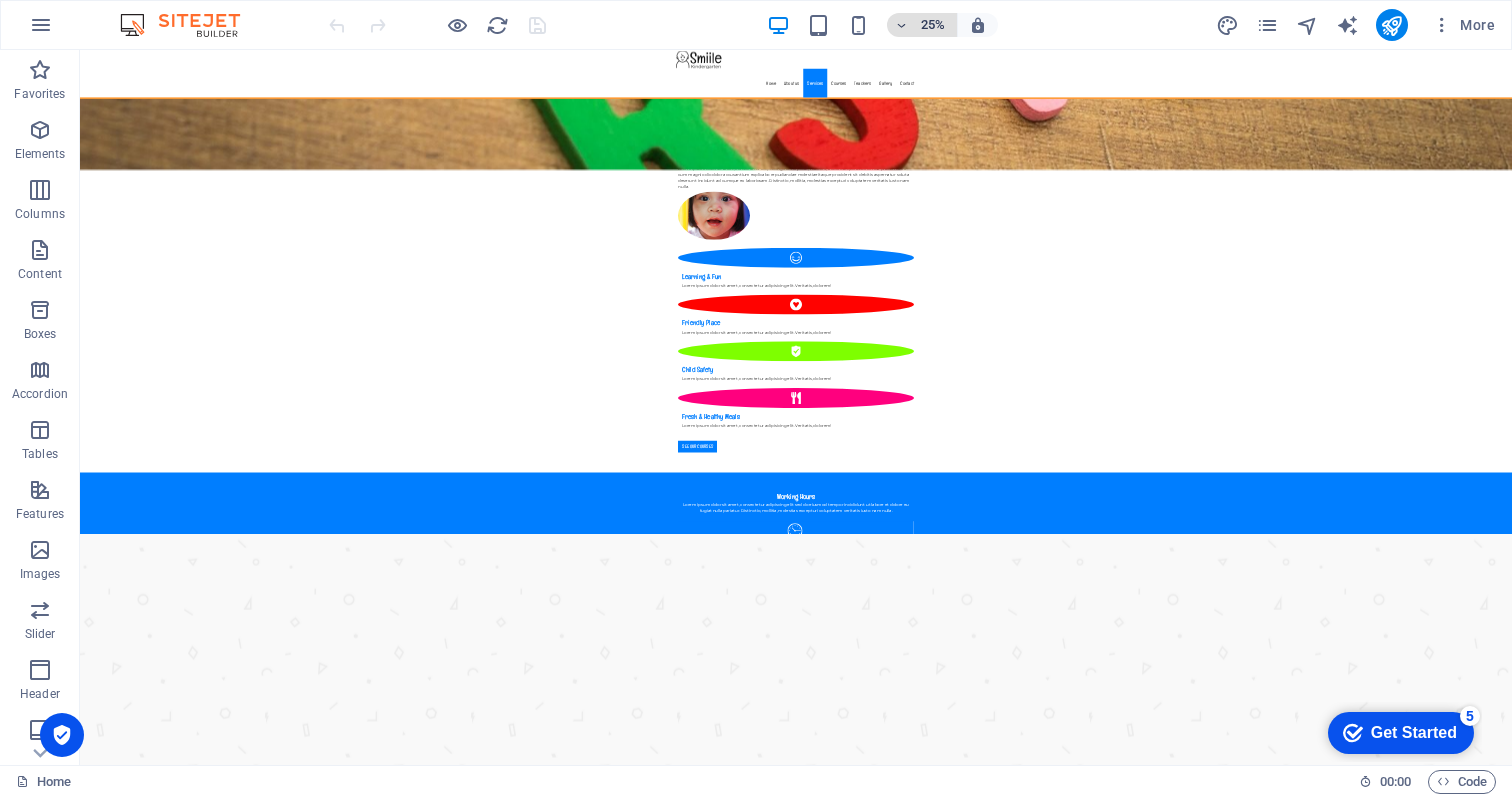 click on "25%" at bounding box center [933, 25] 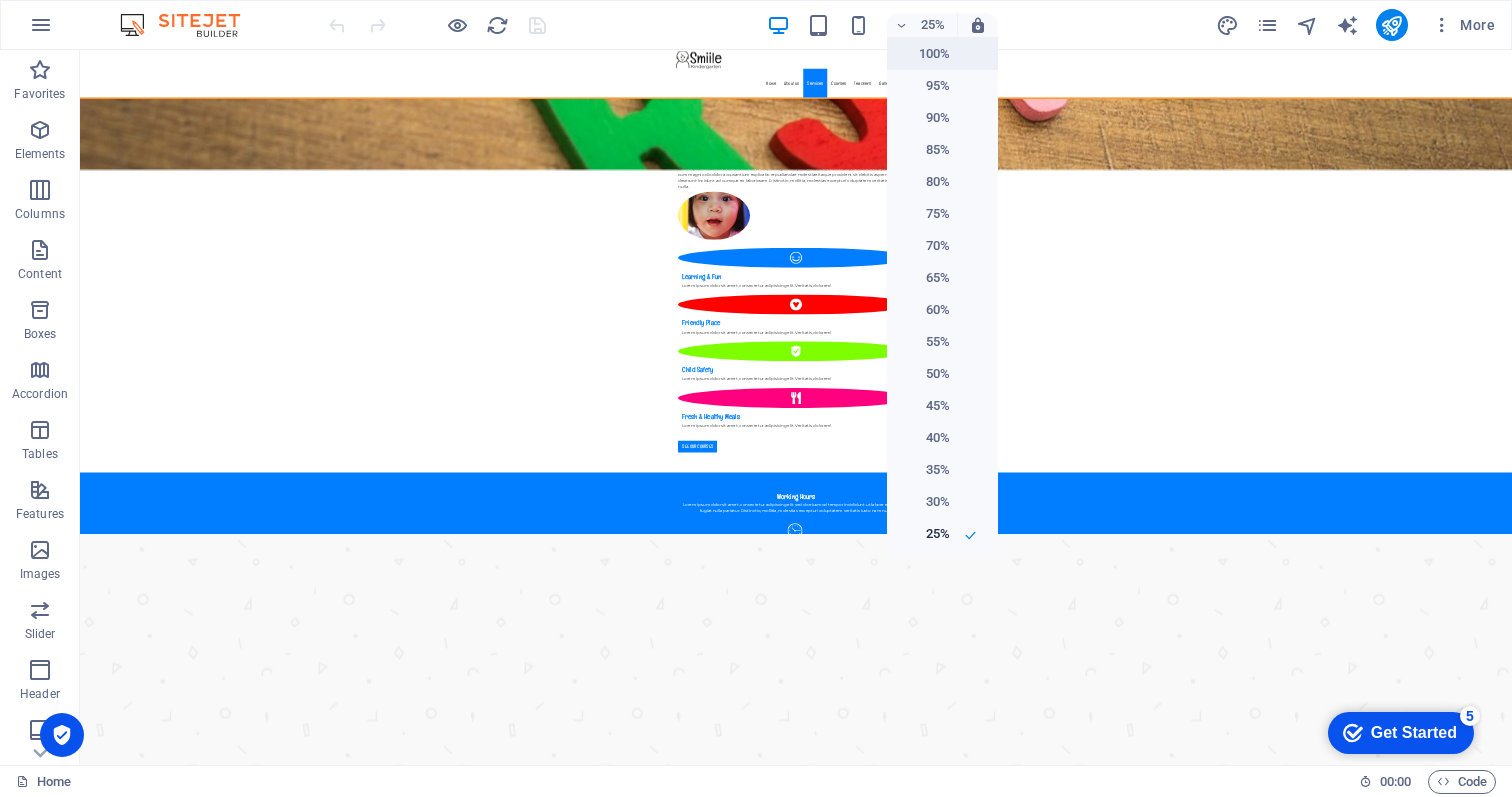 click on "100%" at bounding box center (924, 54) 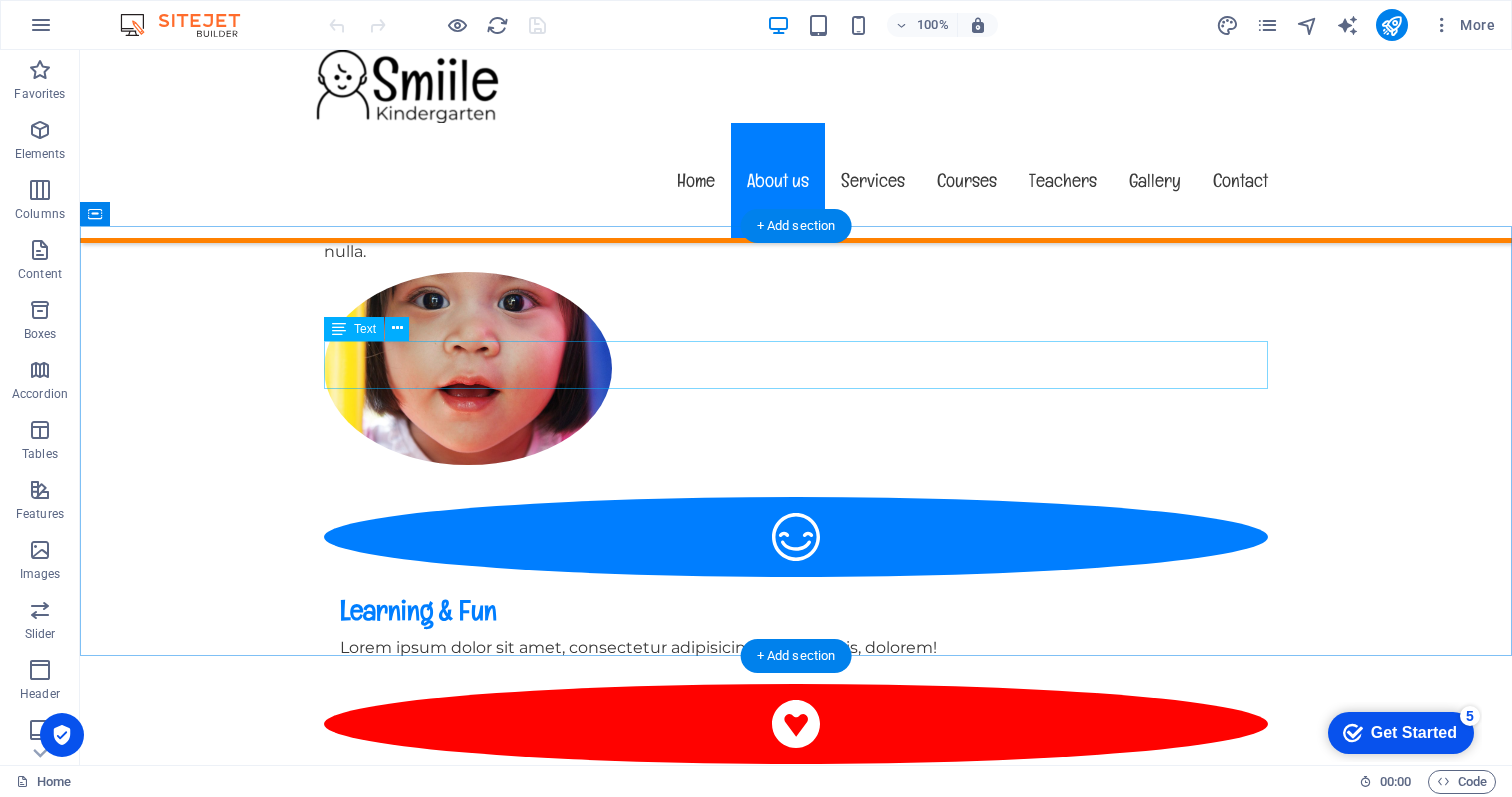 scroll, scrollTop: 0, scrollLeft: 0, axis: both 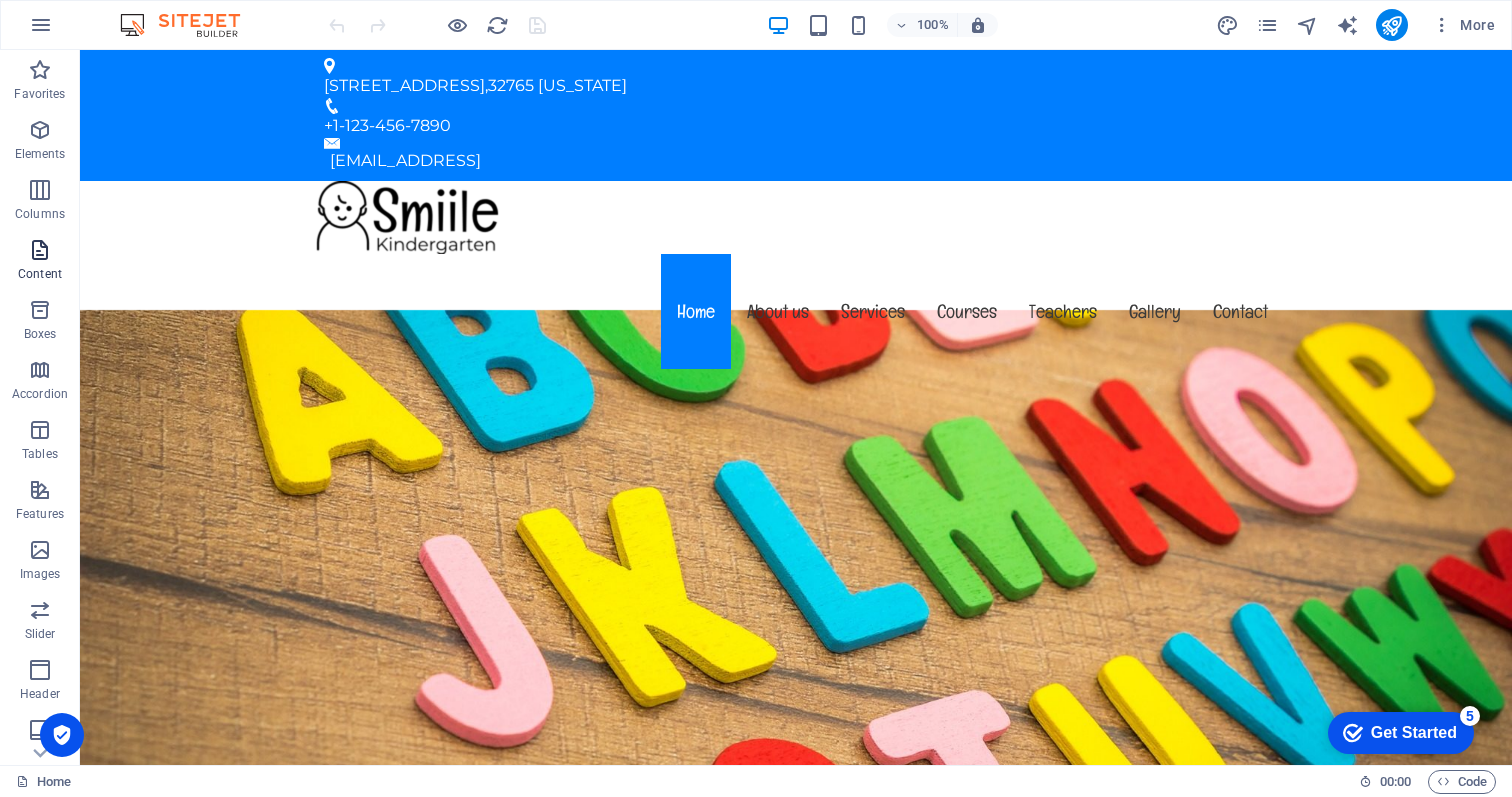 click on "Content" at bounding box center (40, 274) 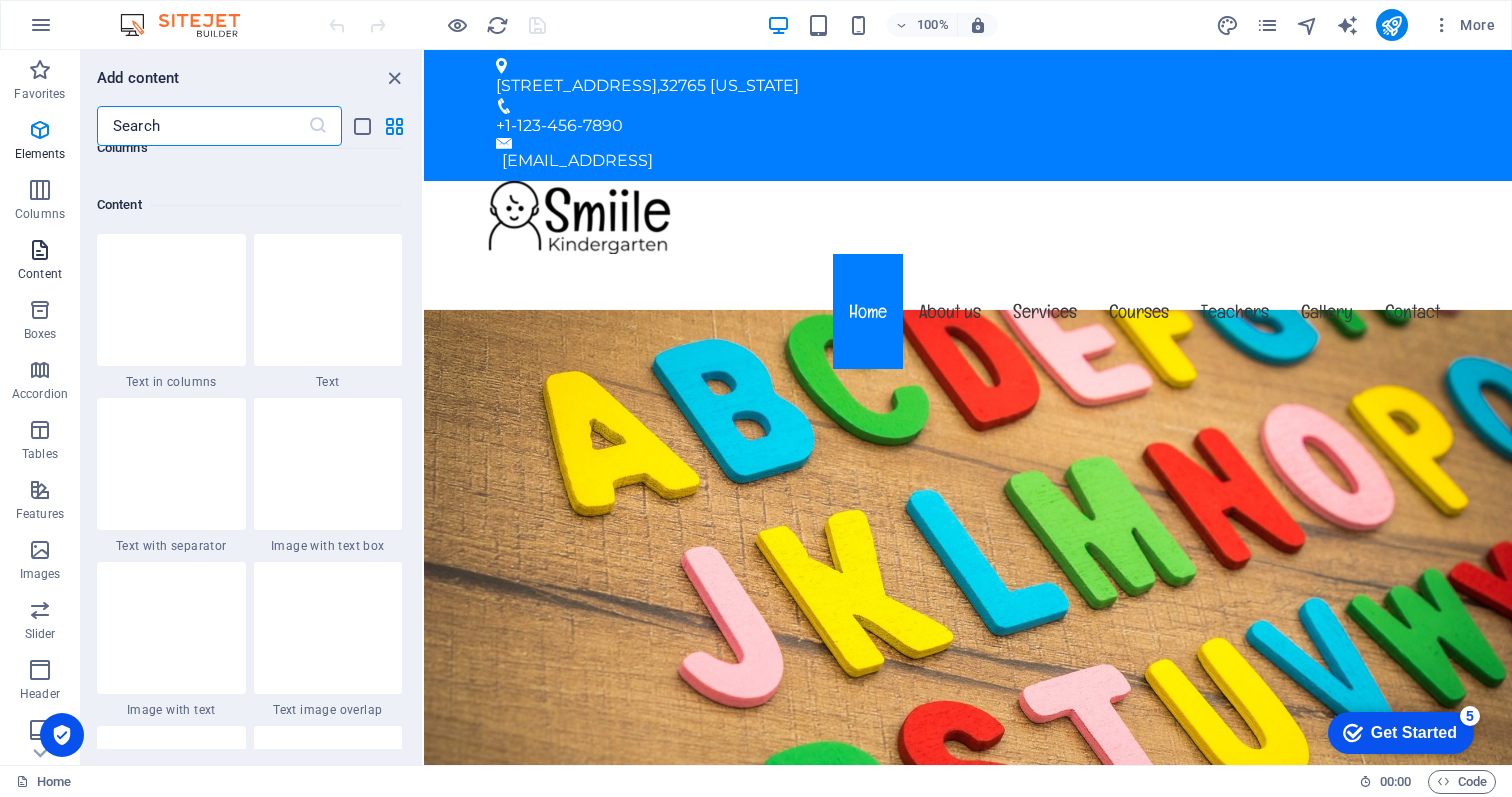 scroll, scrollTop: 3499, scrollLeft: 0, axis: vertical 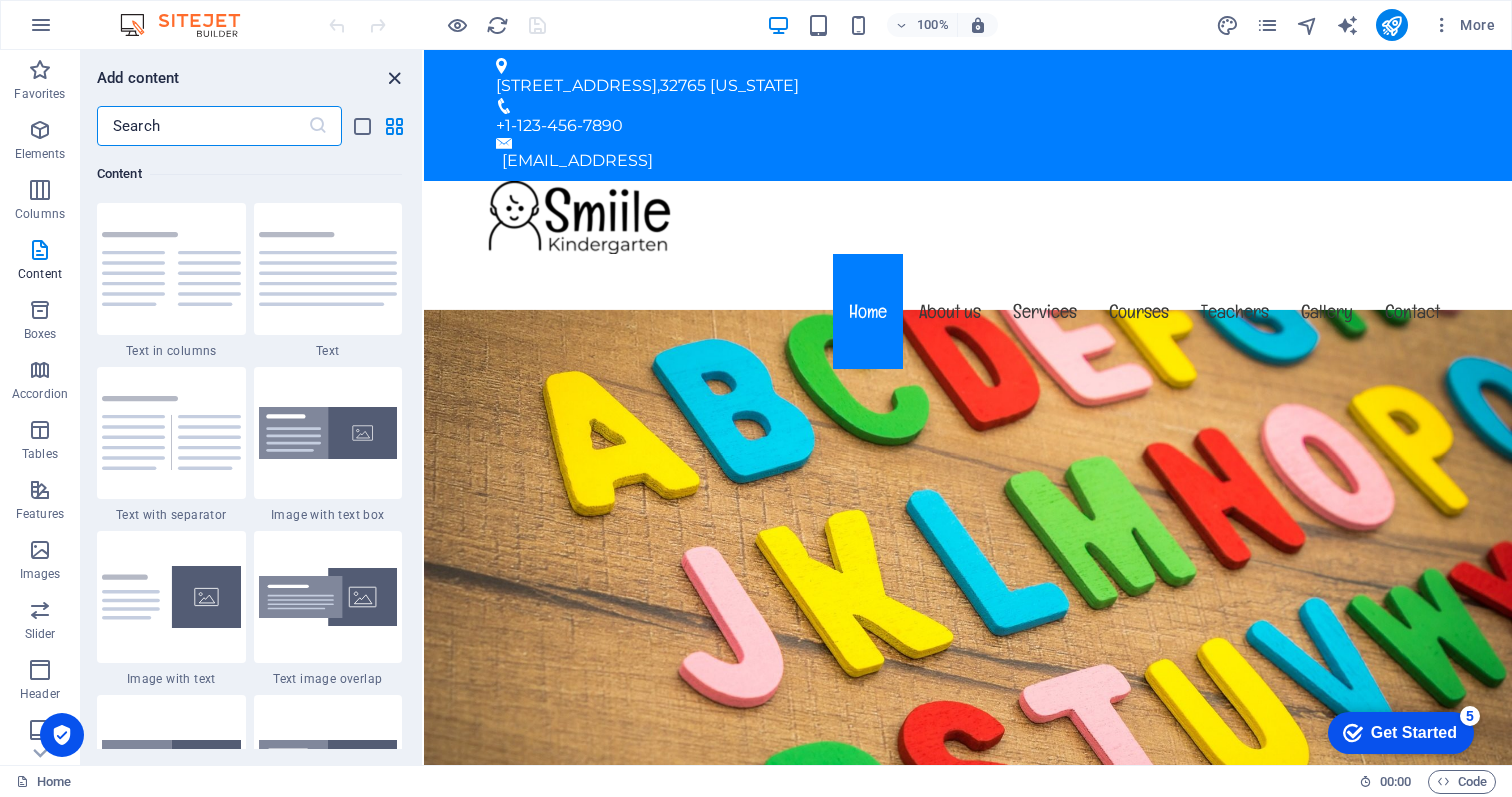 click at bounding box center (394, 78) 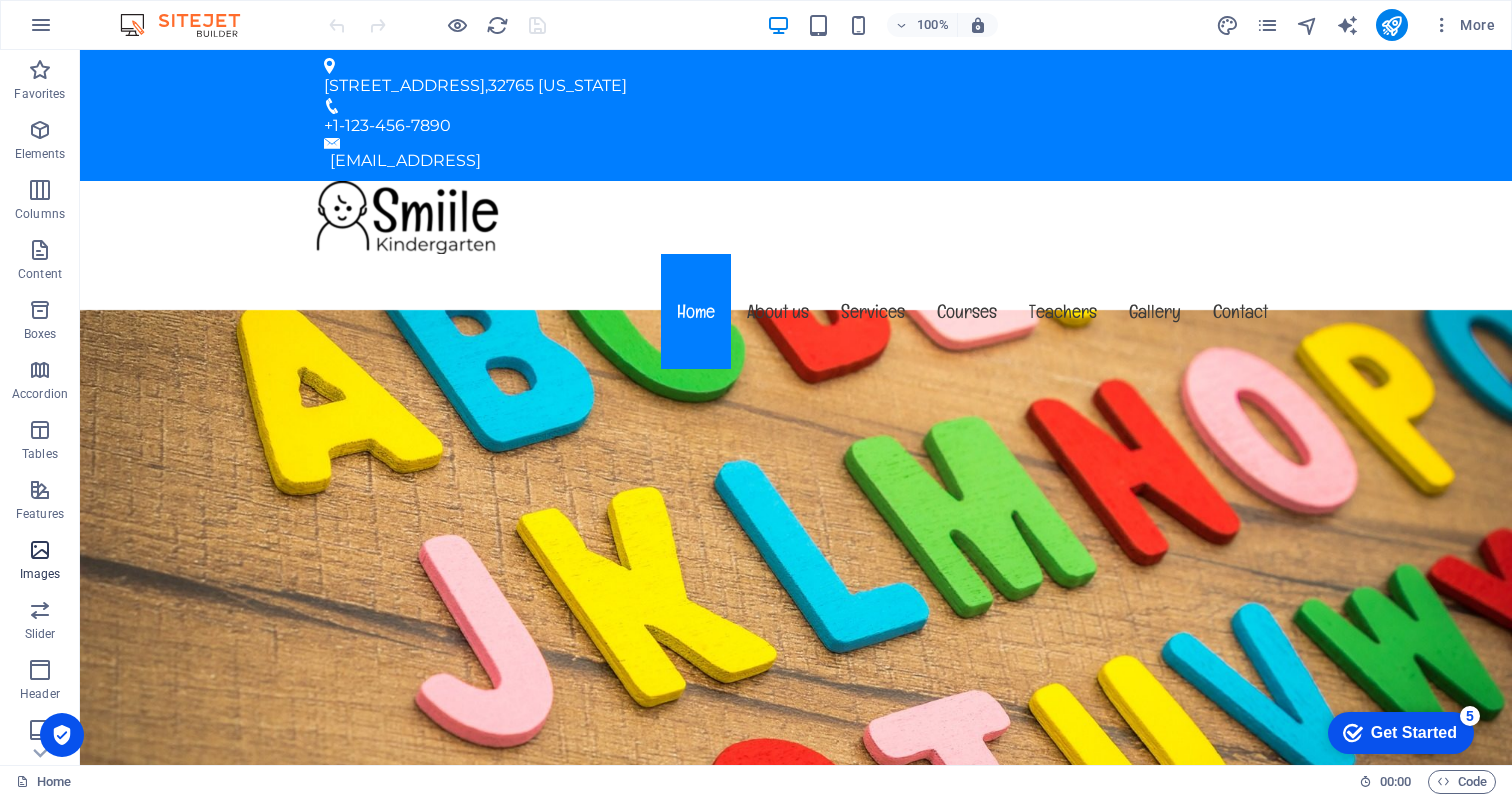 scroll, scrollTop: 185, scrollLeft: 0, axis: vertical 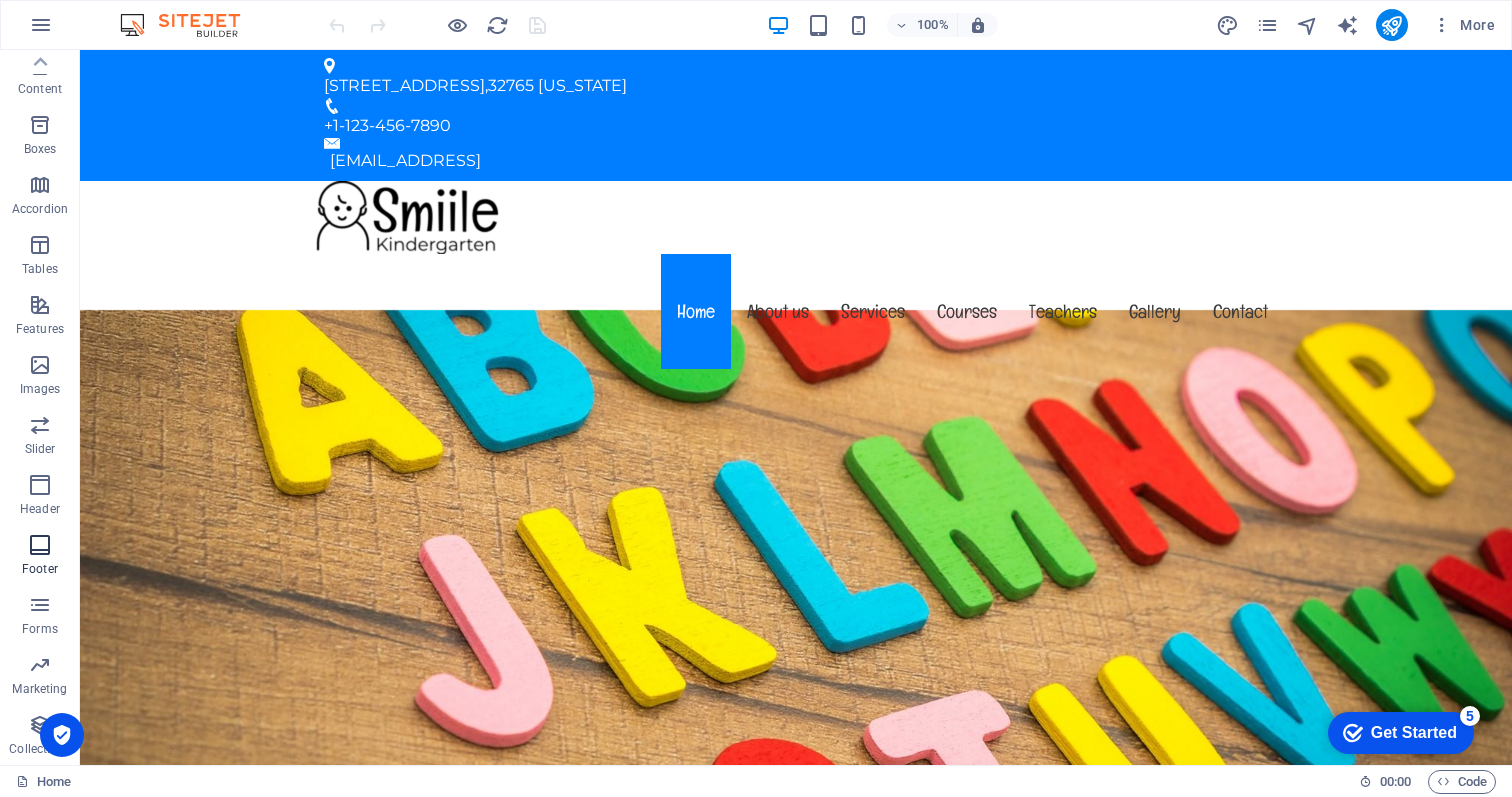 click on "Footer" at bounding box center (40, 569) 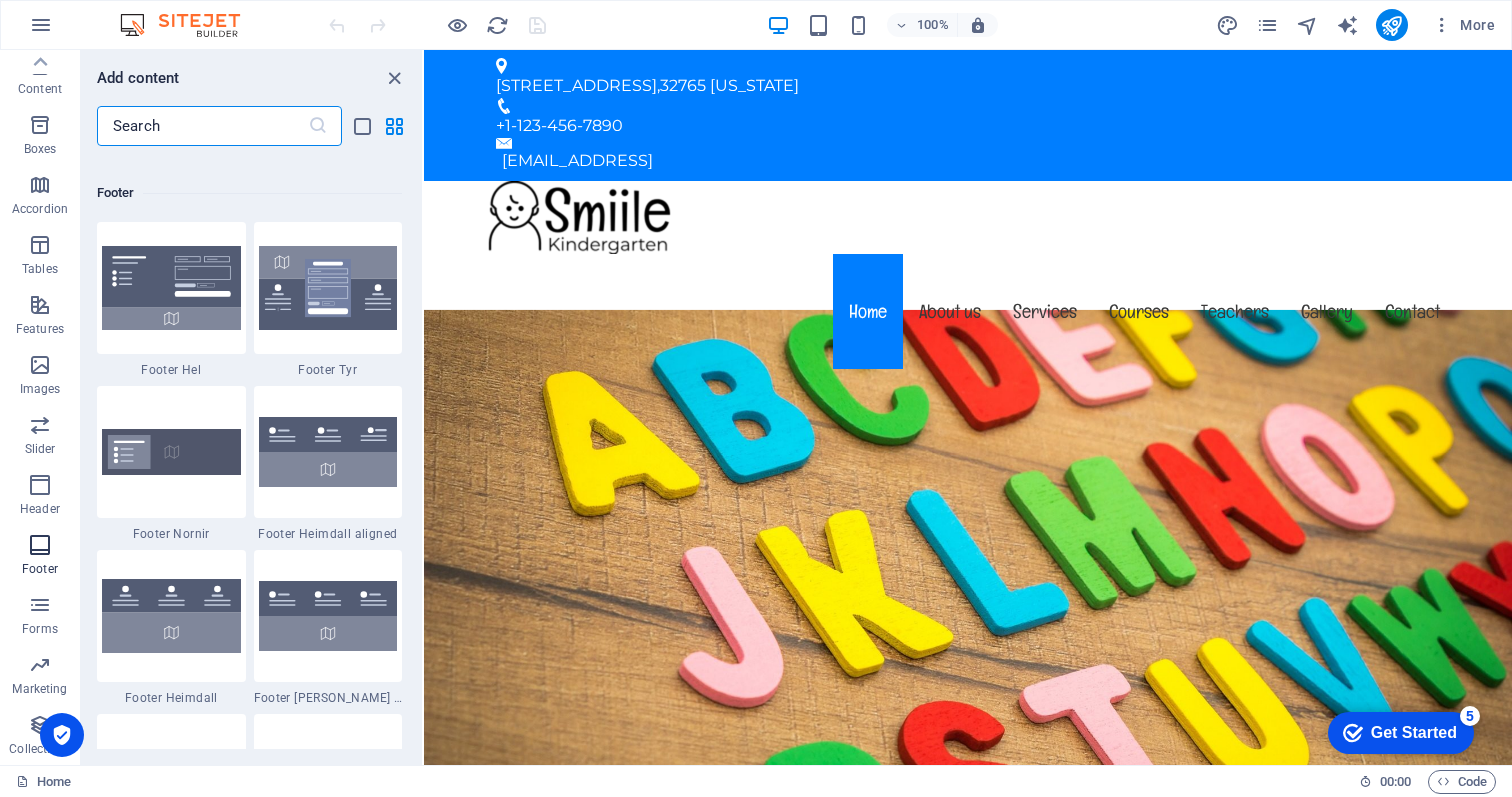 scroll, scrollTop: 13075, scrollLeft: 0, axis: vertical 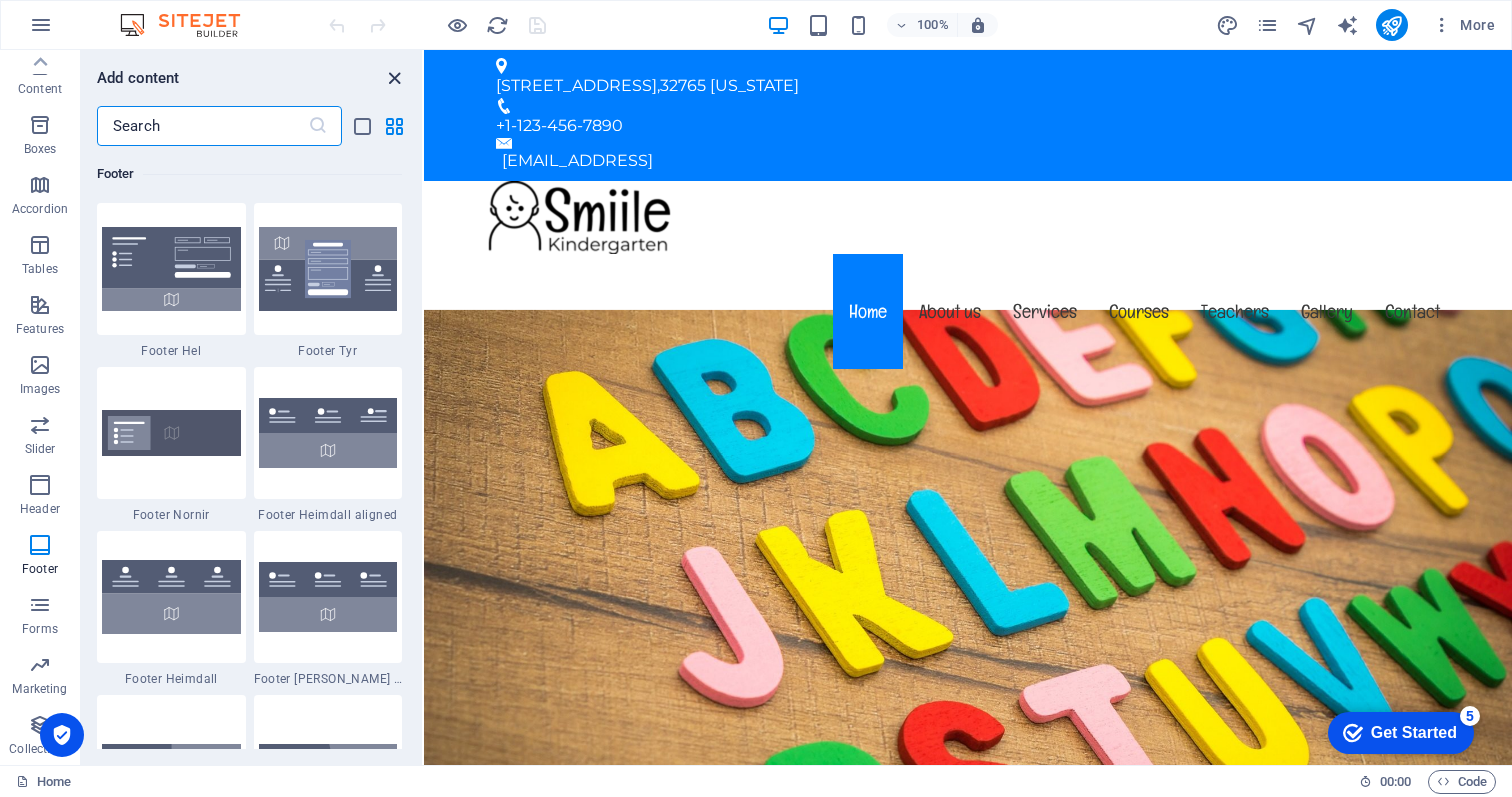 click at bounding box center [394, 78] 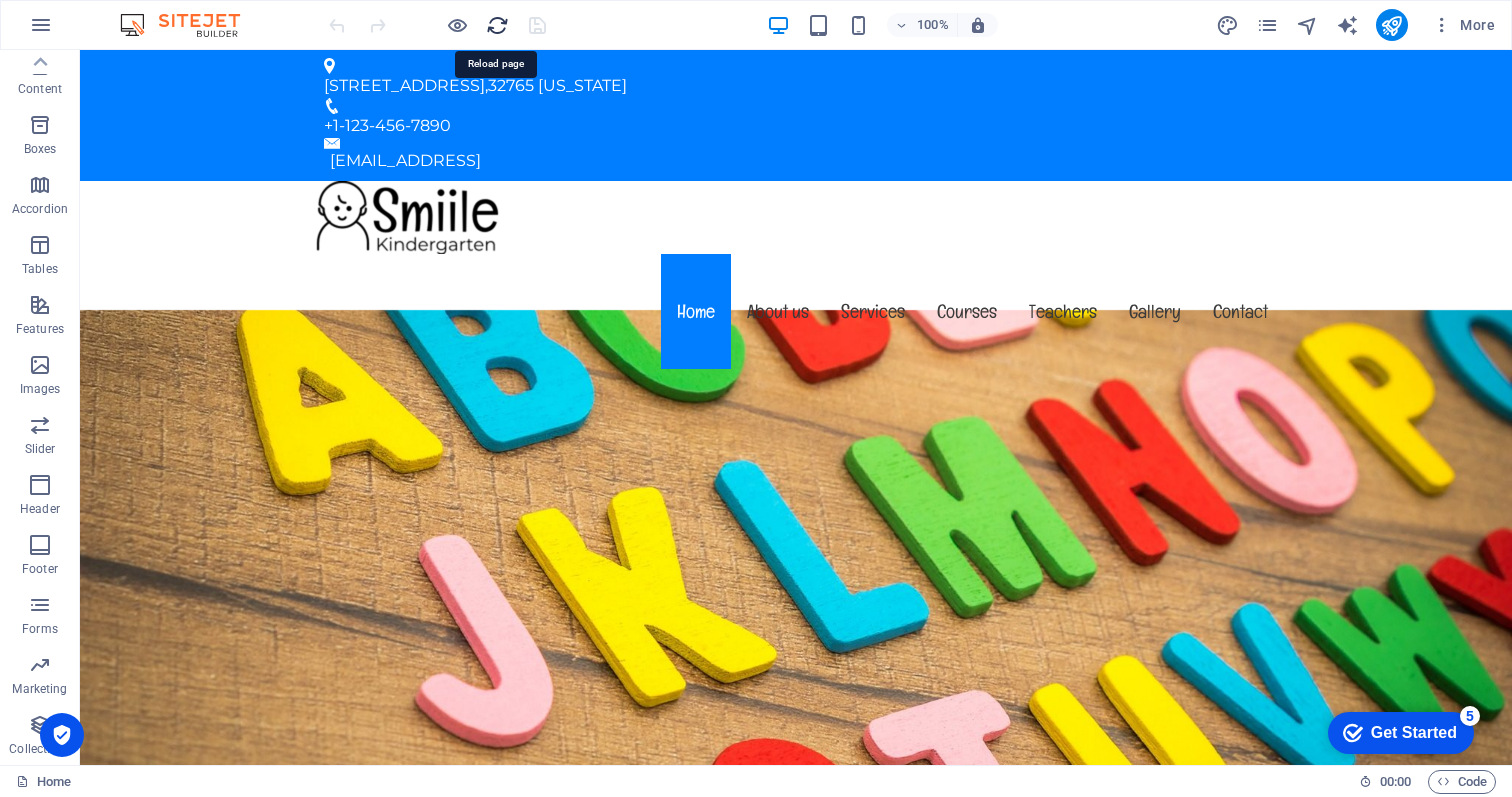 click at bounding box center (497, 25) 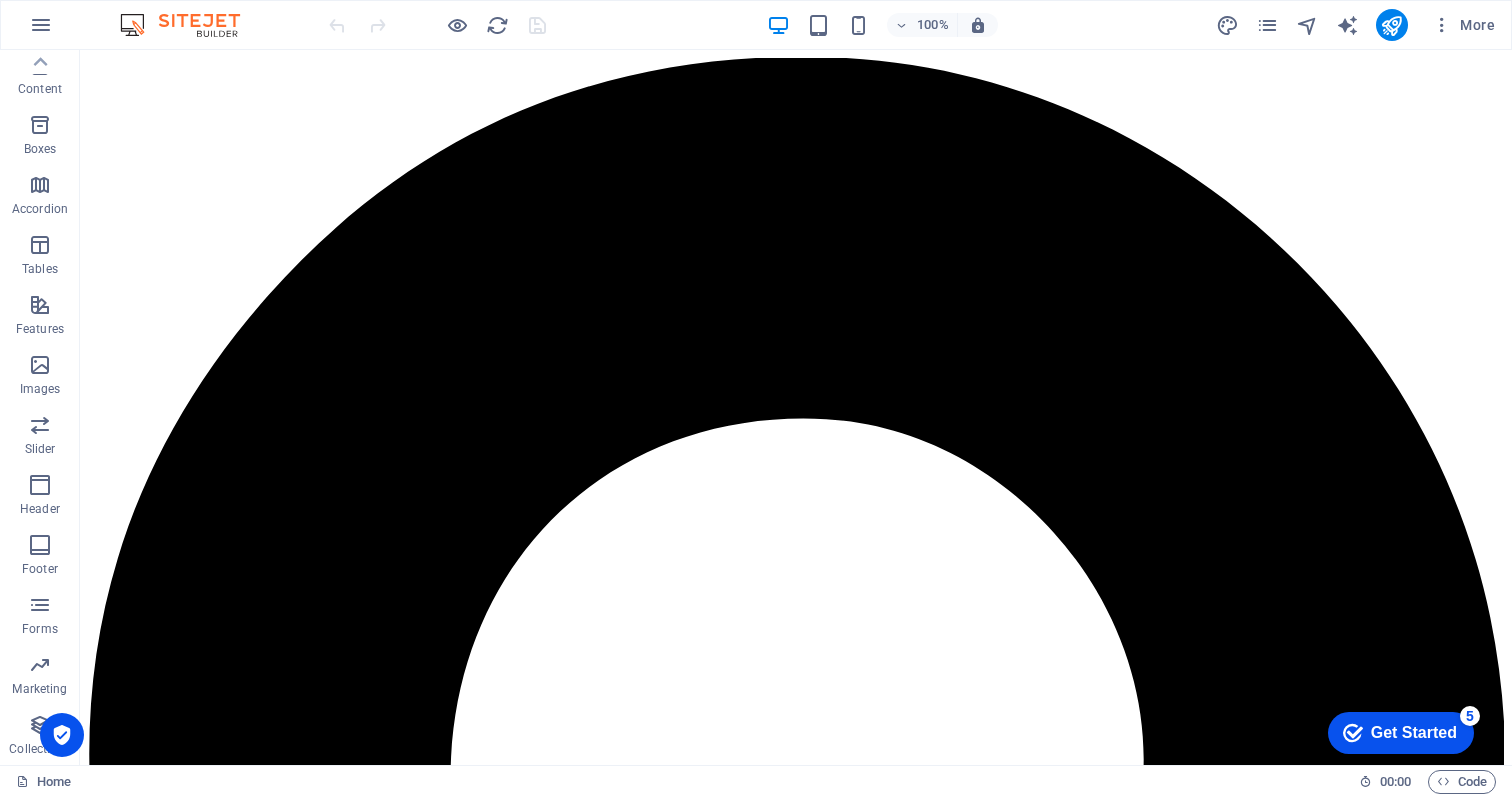 scroll, scrollTop: 0, scrollLeft: 0, axis: both 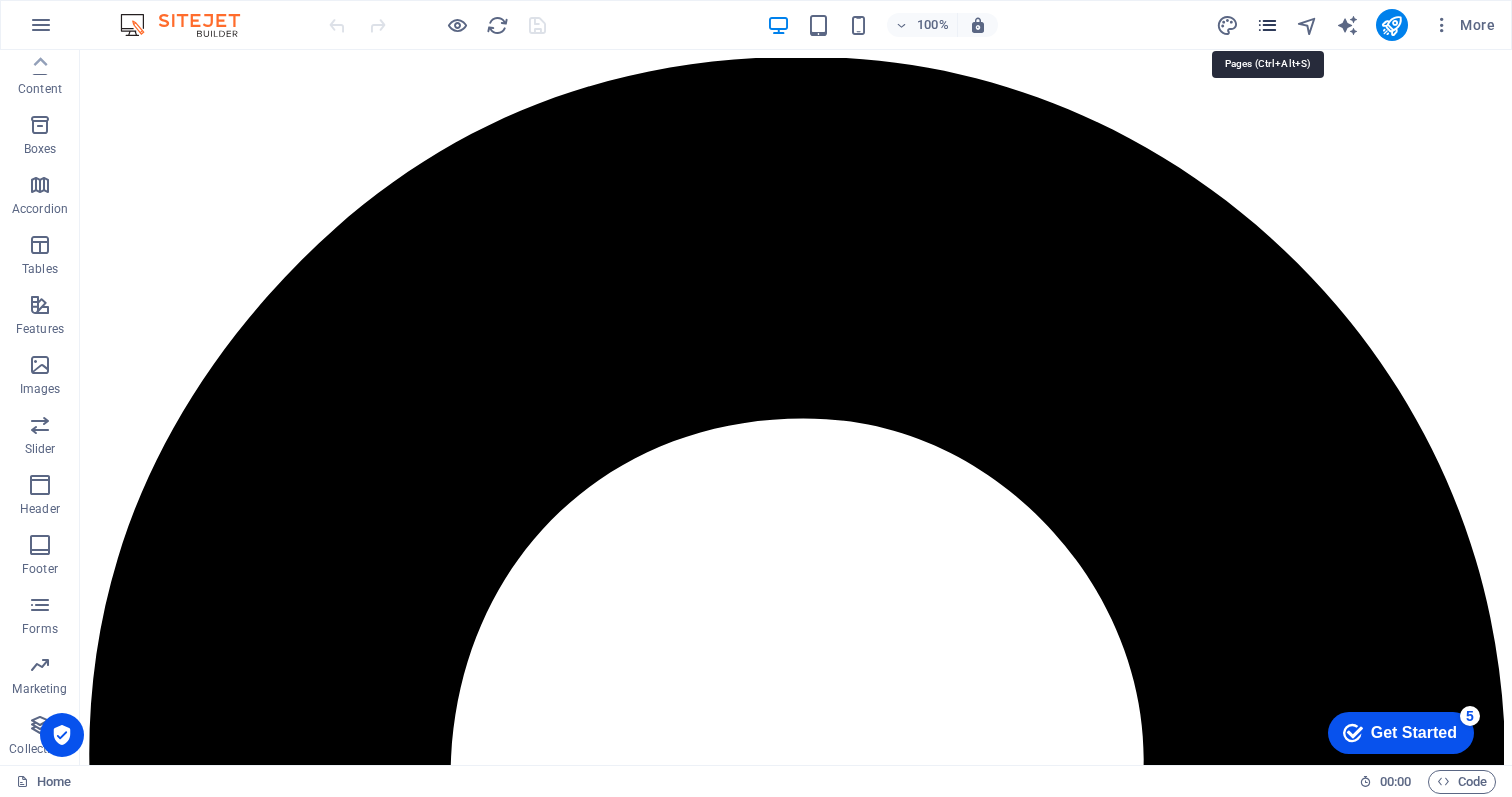 click at bounding box center (1267, 25) 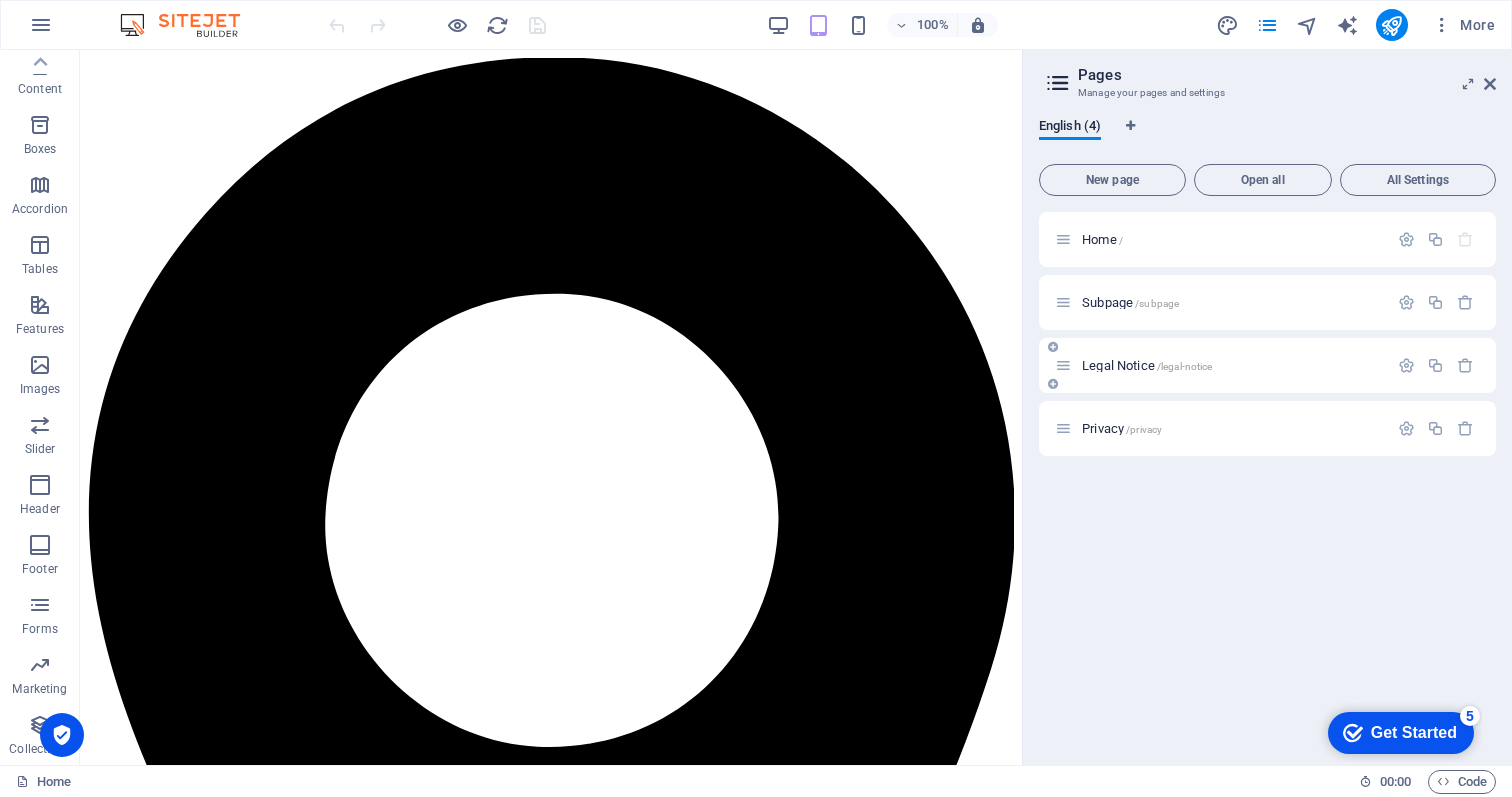 drag, startPoint x: 1203, startPoint y: 426, endPoint x: 1203, endPoint y: 390, distance: 36 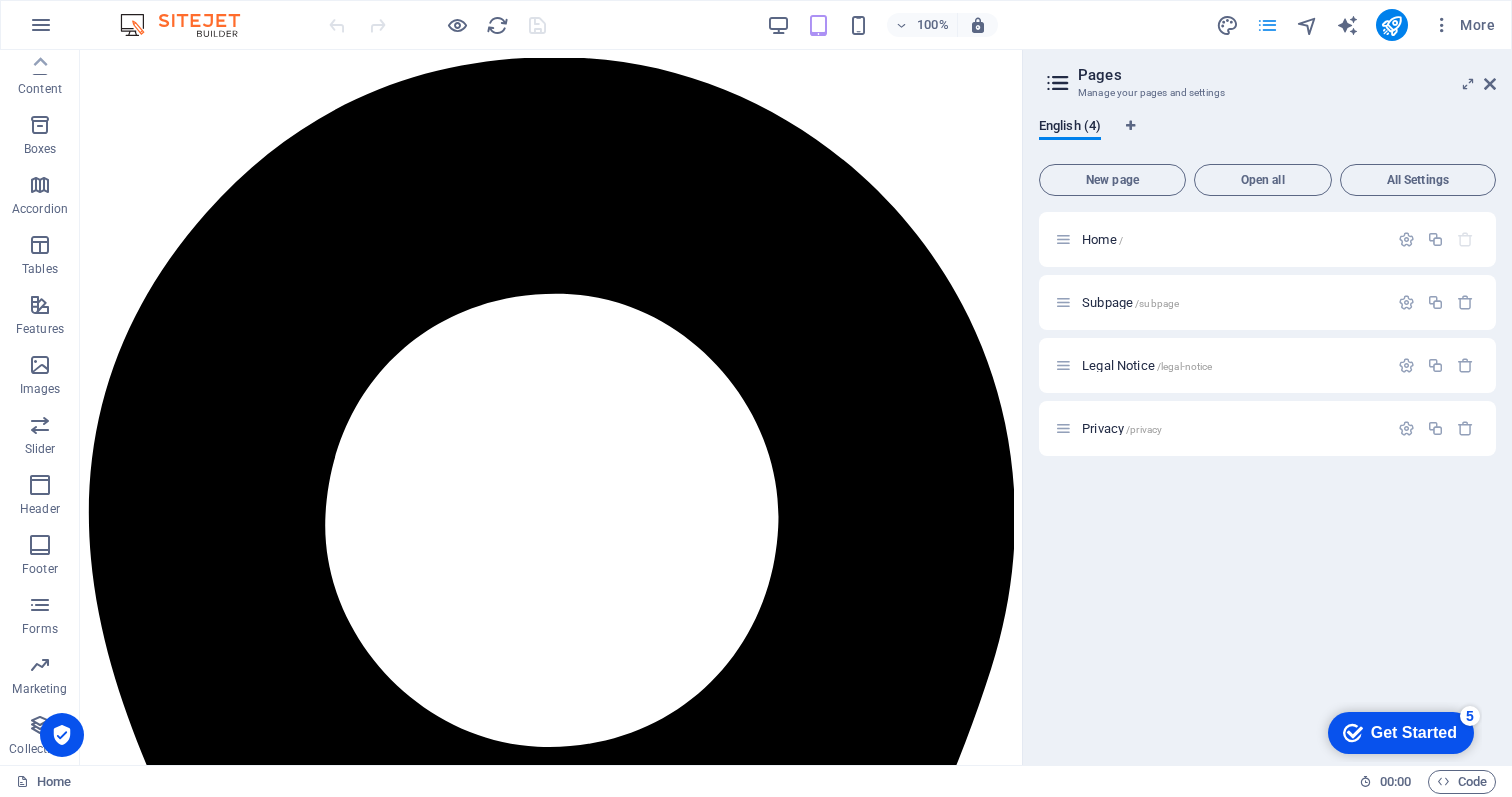 click at bounding box center (1267, 25) 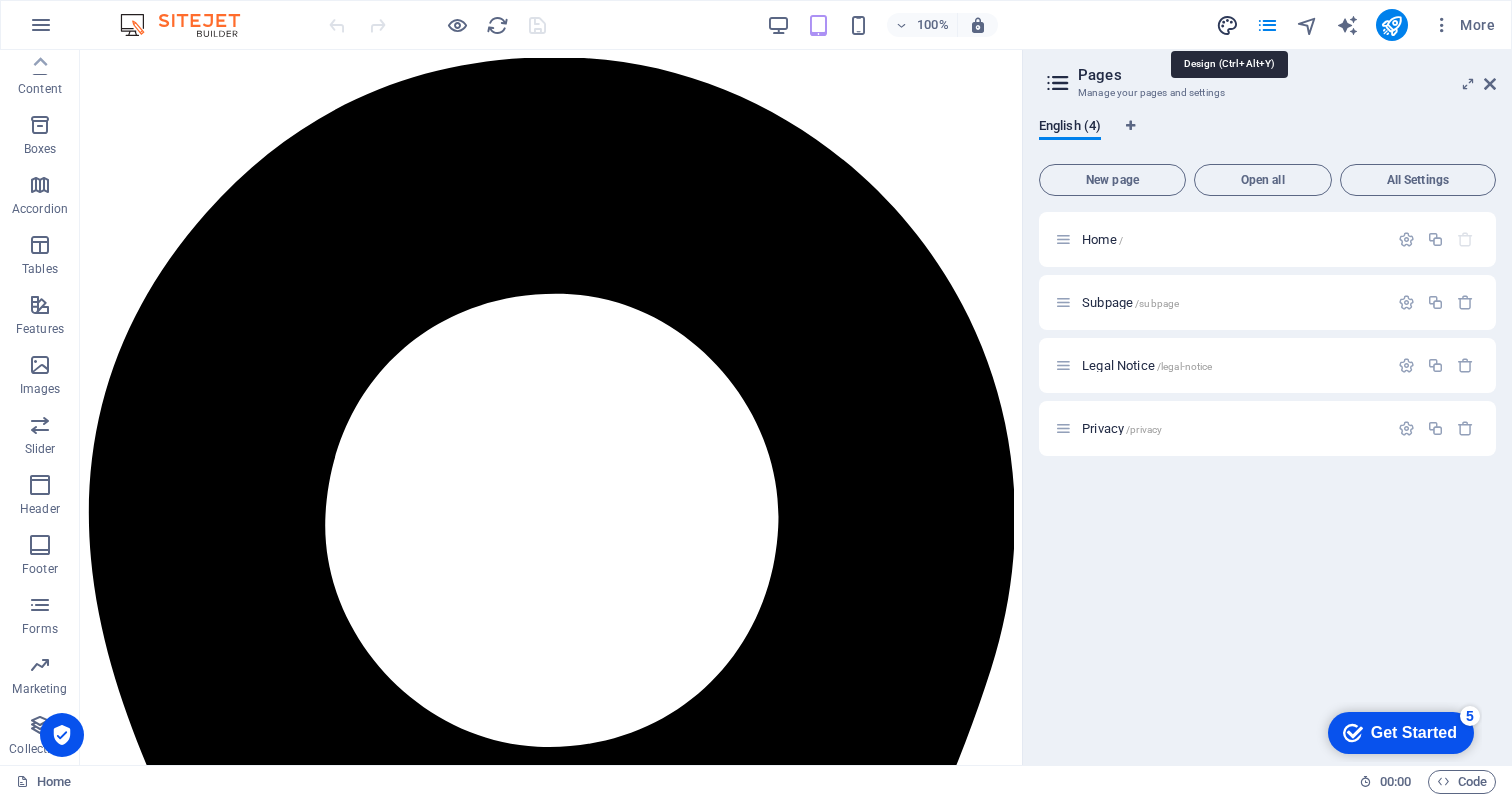 click at bounding box center (1227, 25) 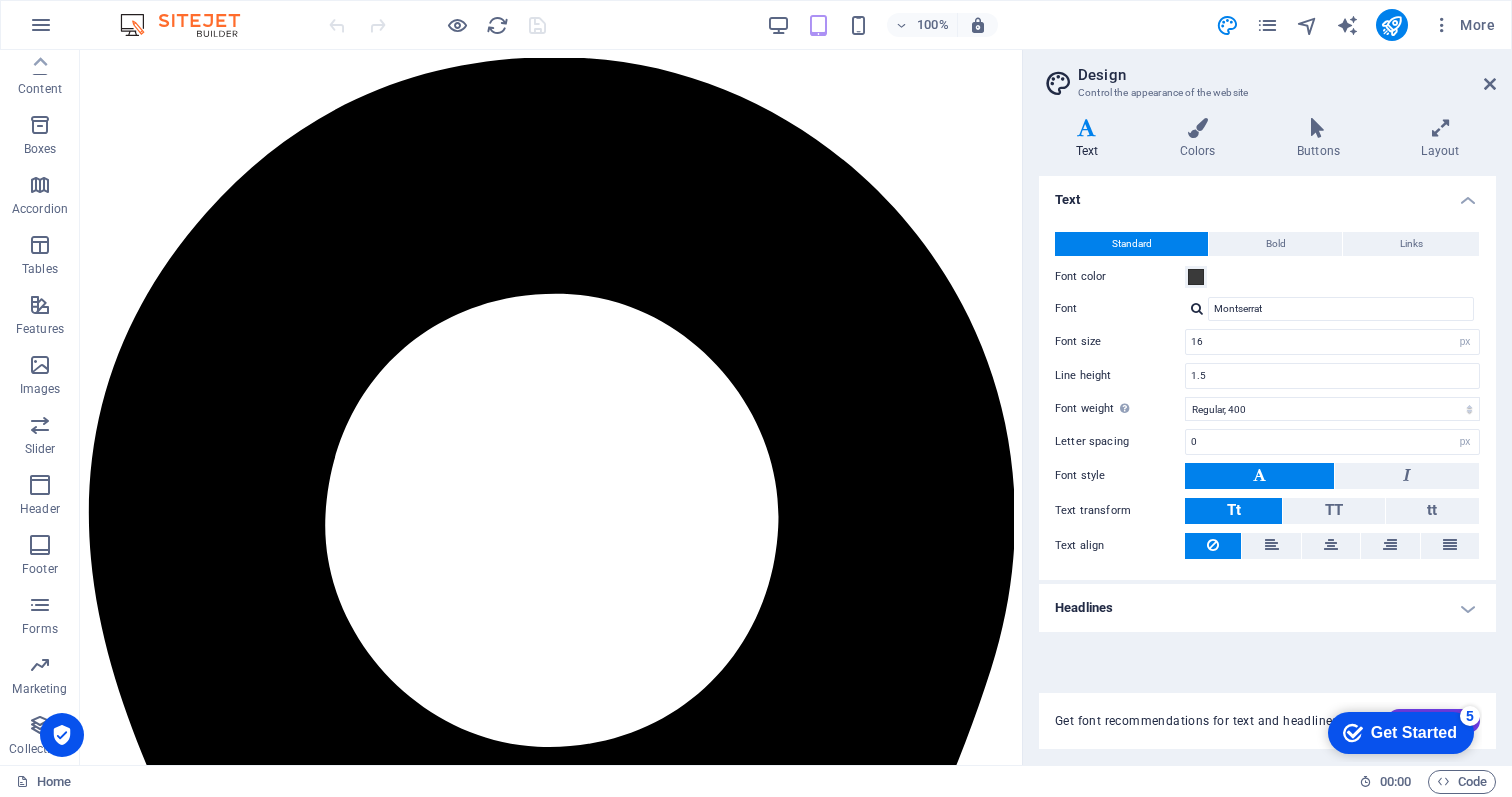 click on "Design" at bounding box center [1287, 75] 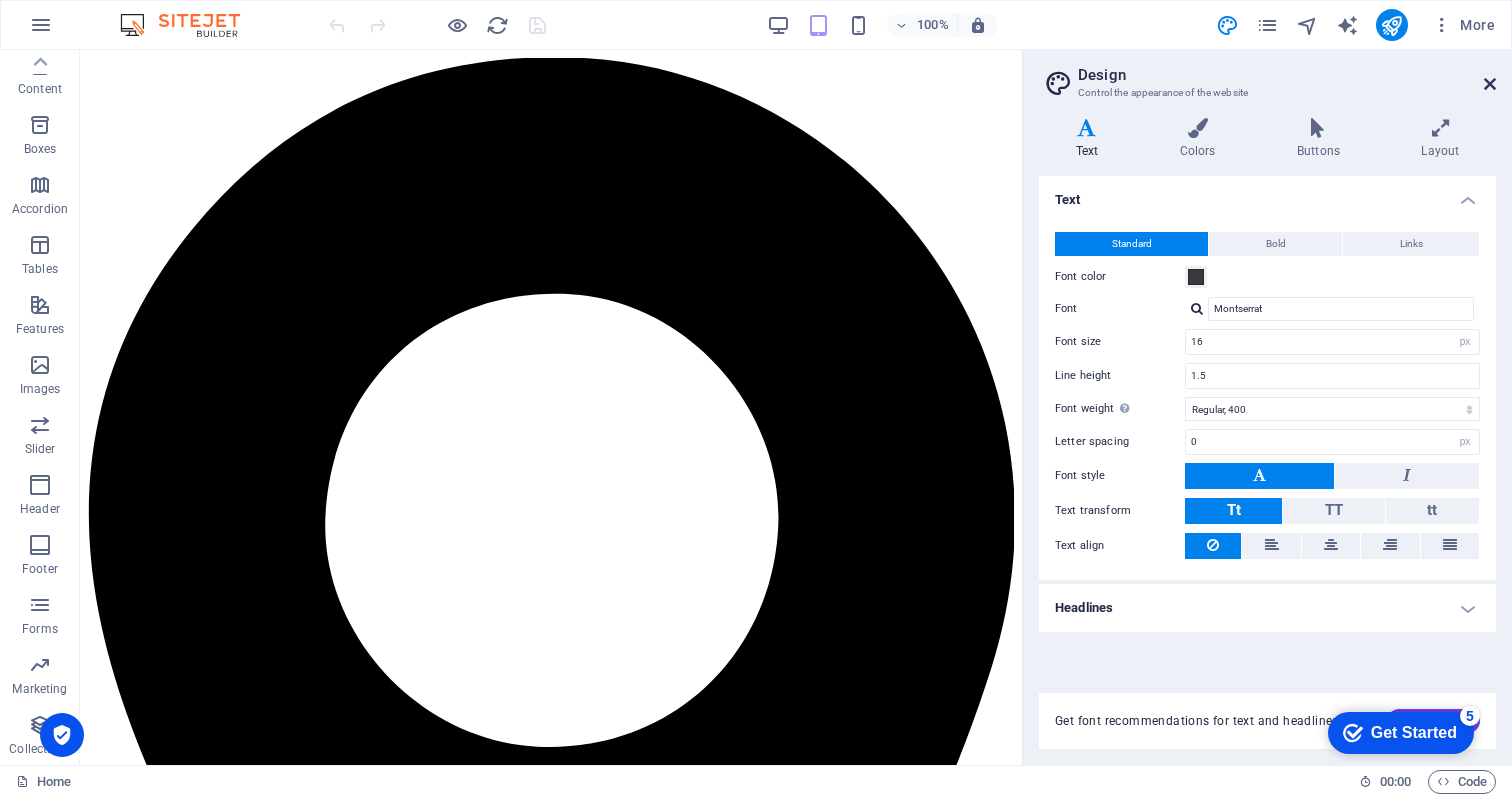click at bounding box center (1490, 84) 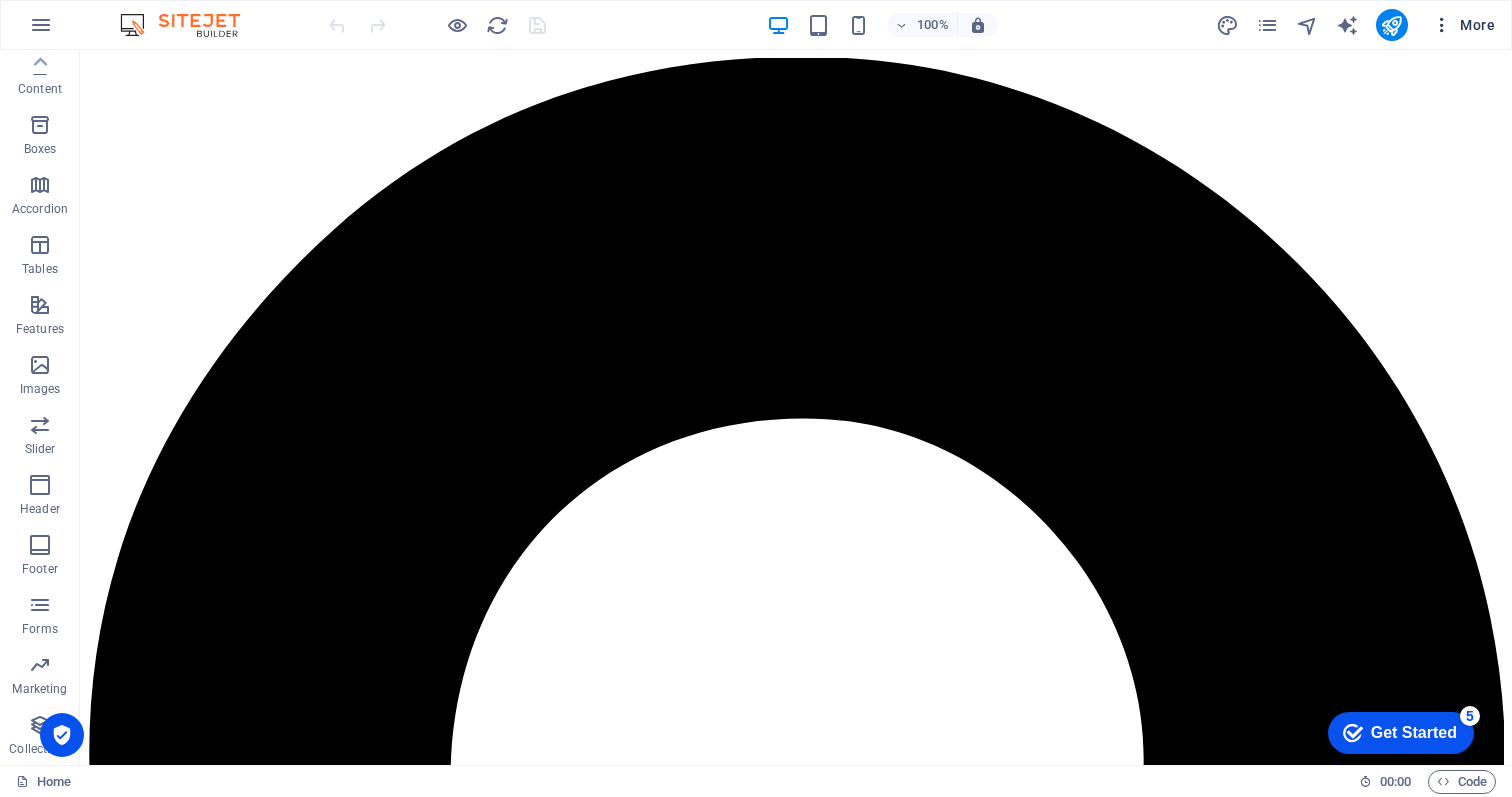 click on "More" at bounding box center (1463, 25) 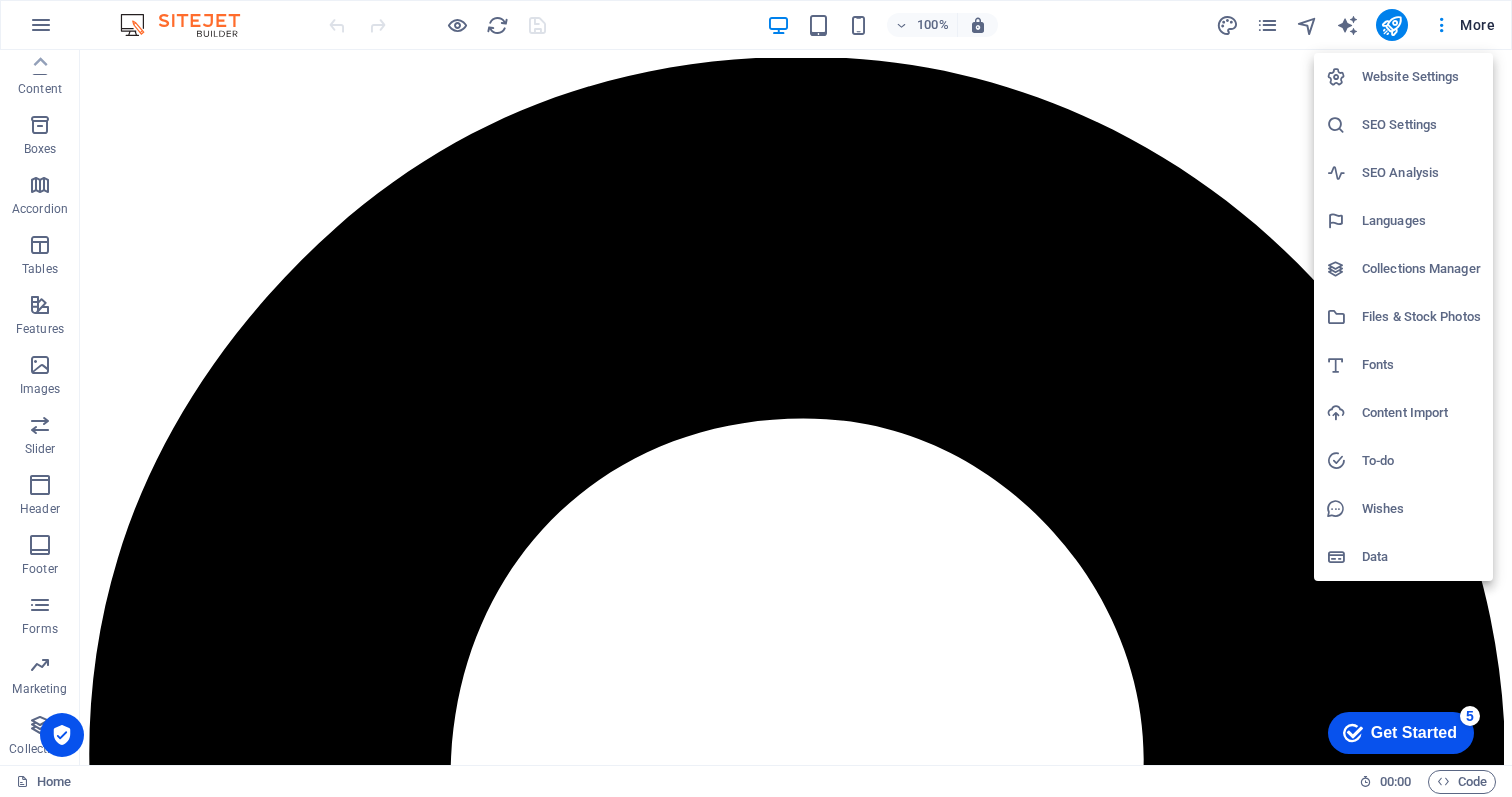 click on "Fonts" at bounding box center [1403, 365] 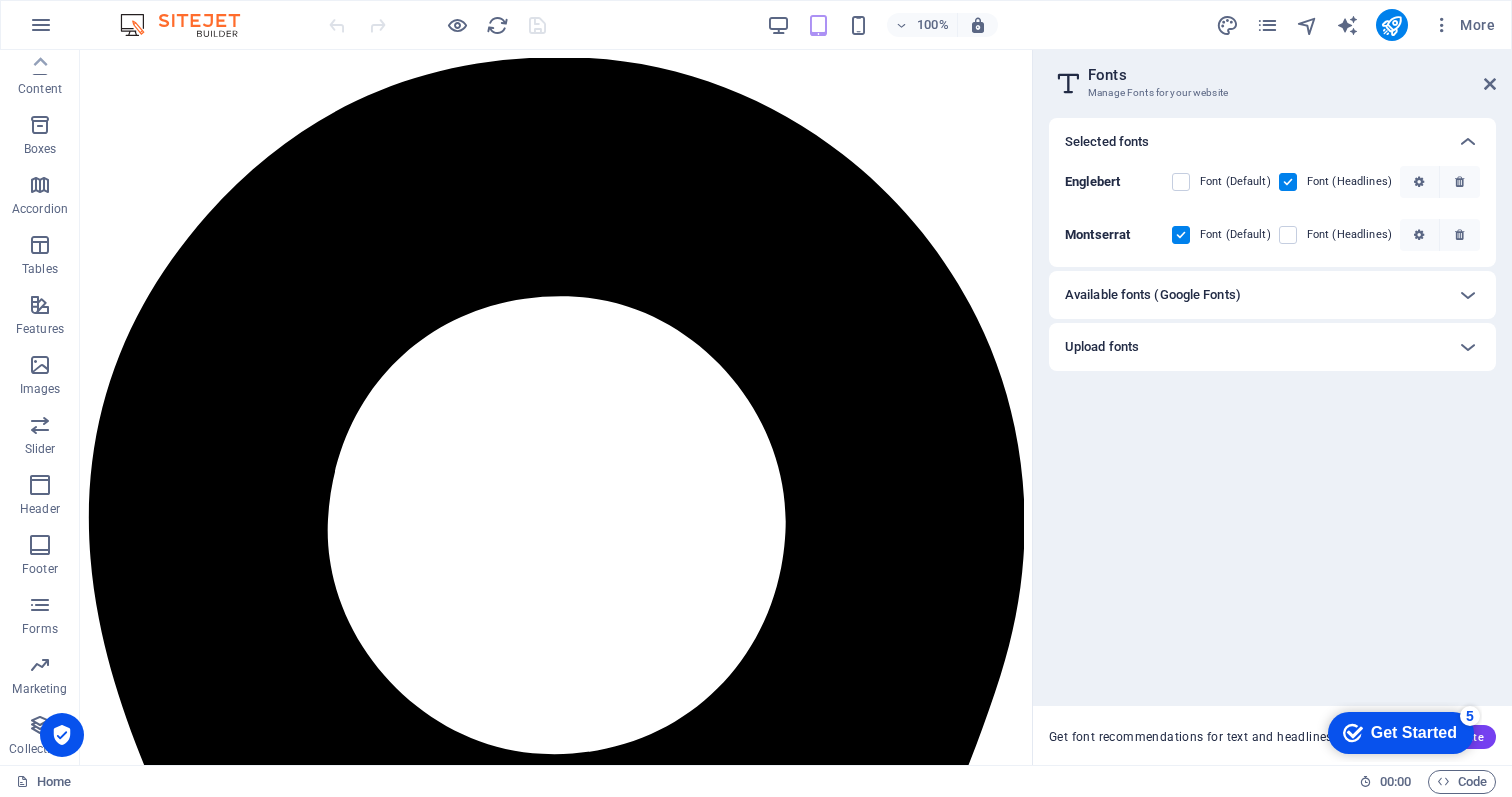 click on "Available fonts (Google Fonts)" at bounding box center (1254, 295) 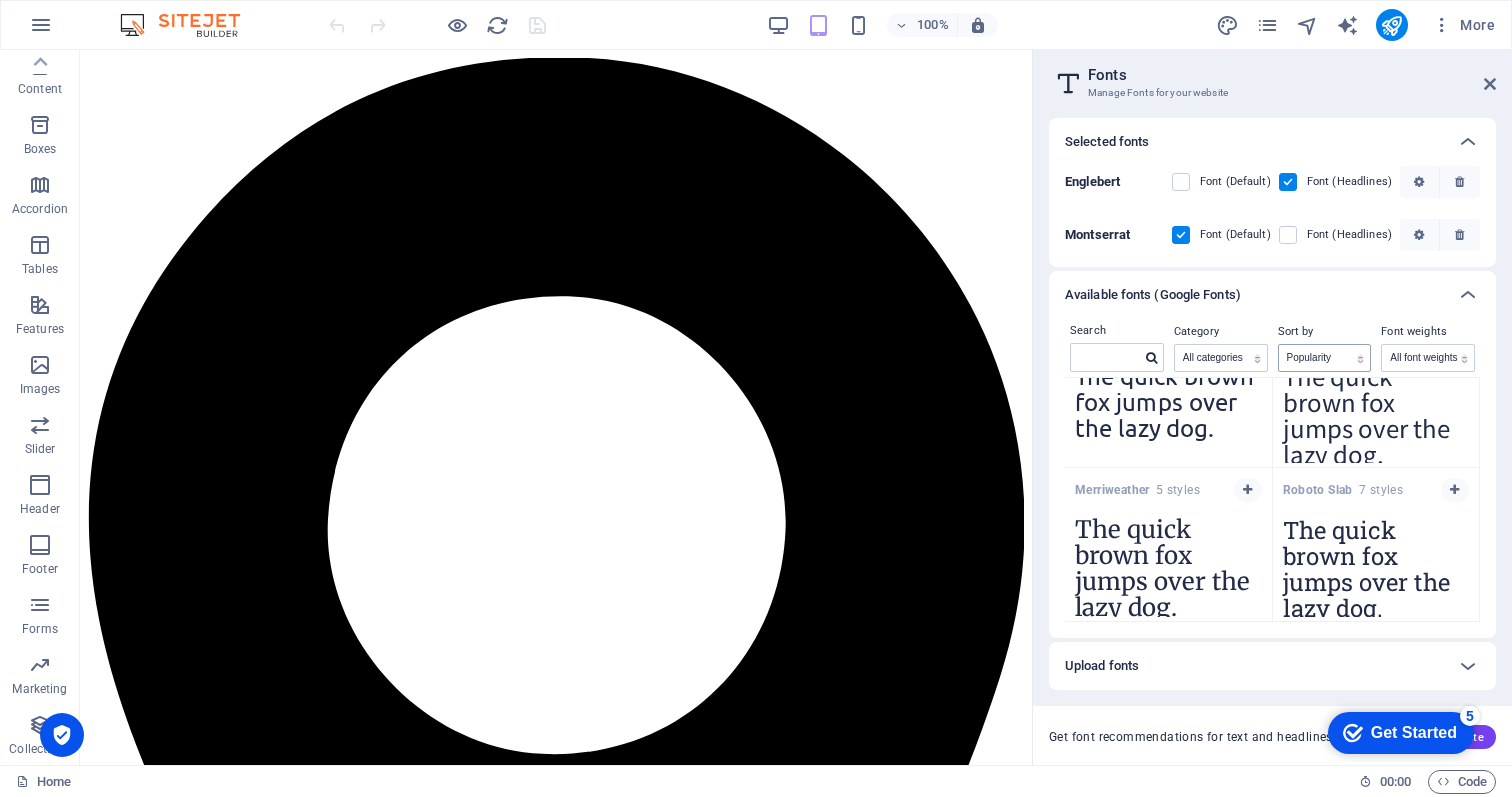 scroll, scrollTop: 1296, scrollLeft: 0, axis: vertical 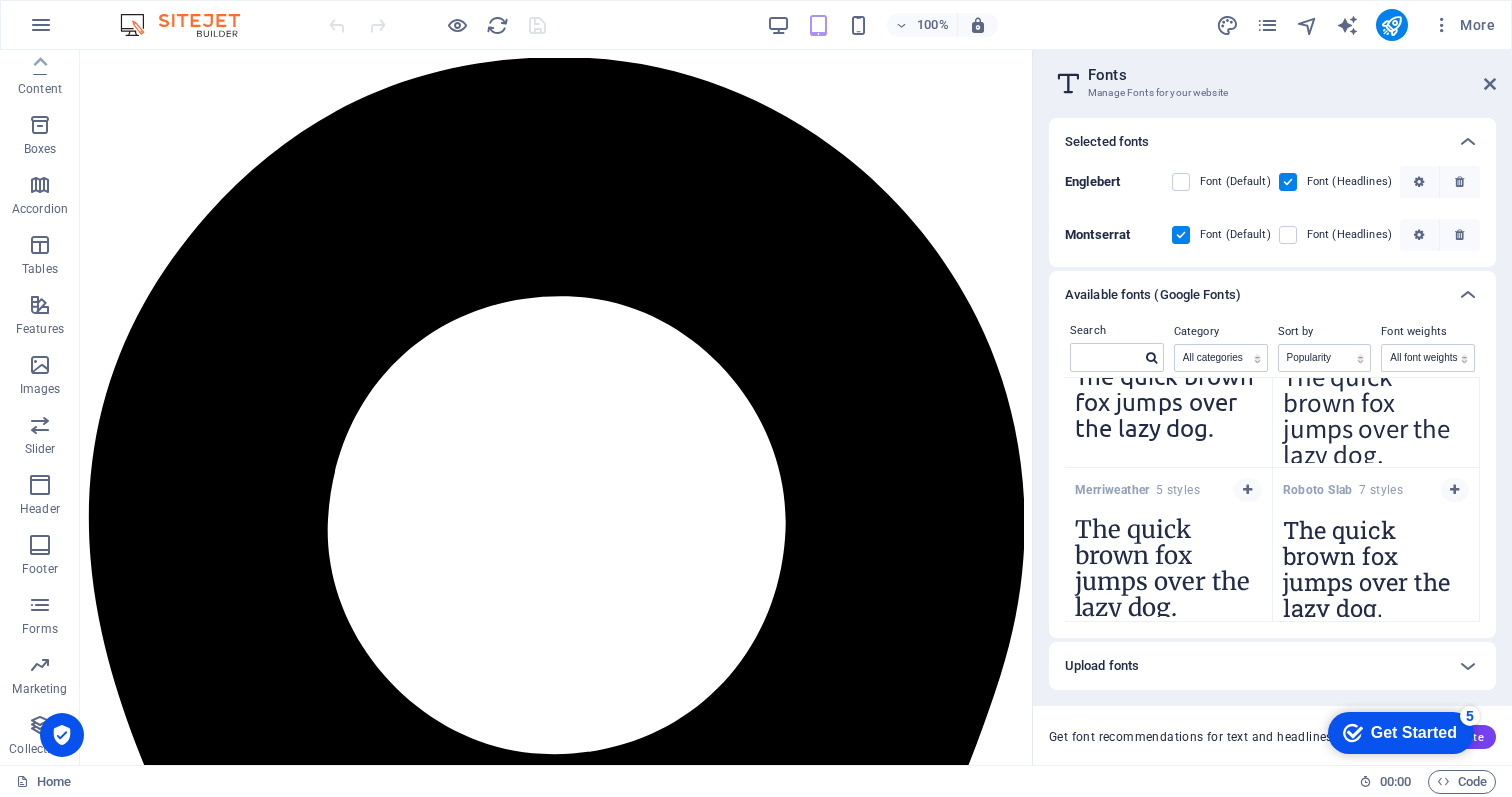 click on "Sort by" at bounding box center [1325, 332] 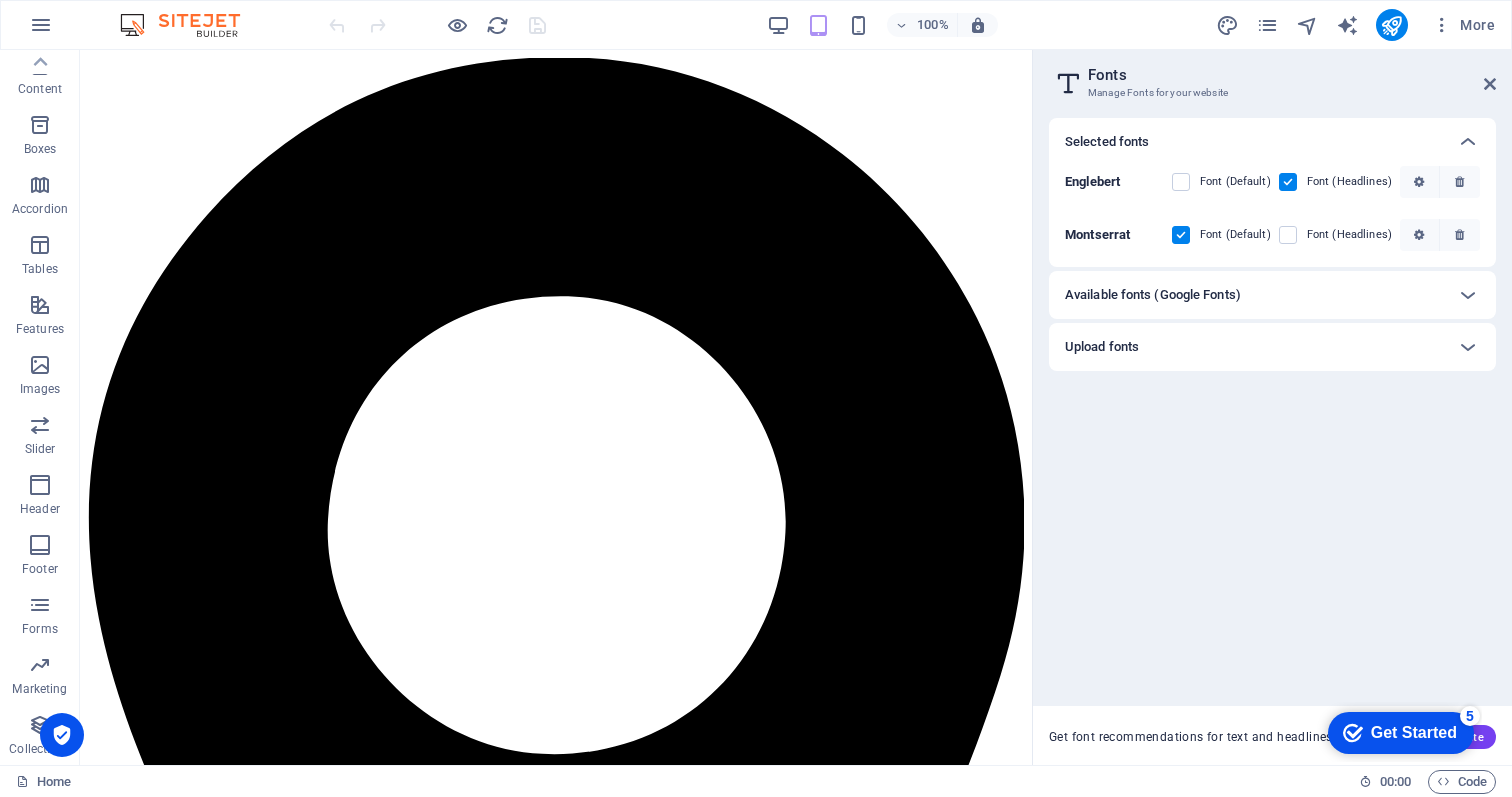 click on "Available fonts (Google Fonts)" at bounding box center (1254, 295) 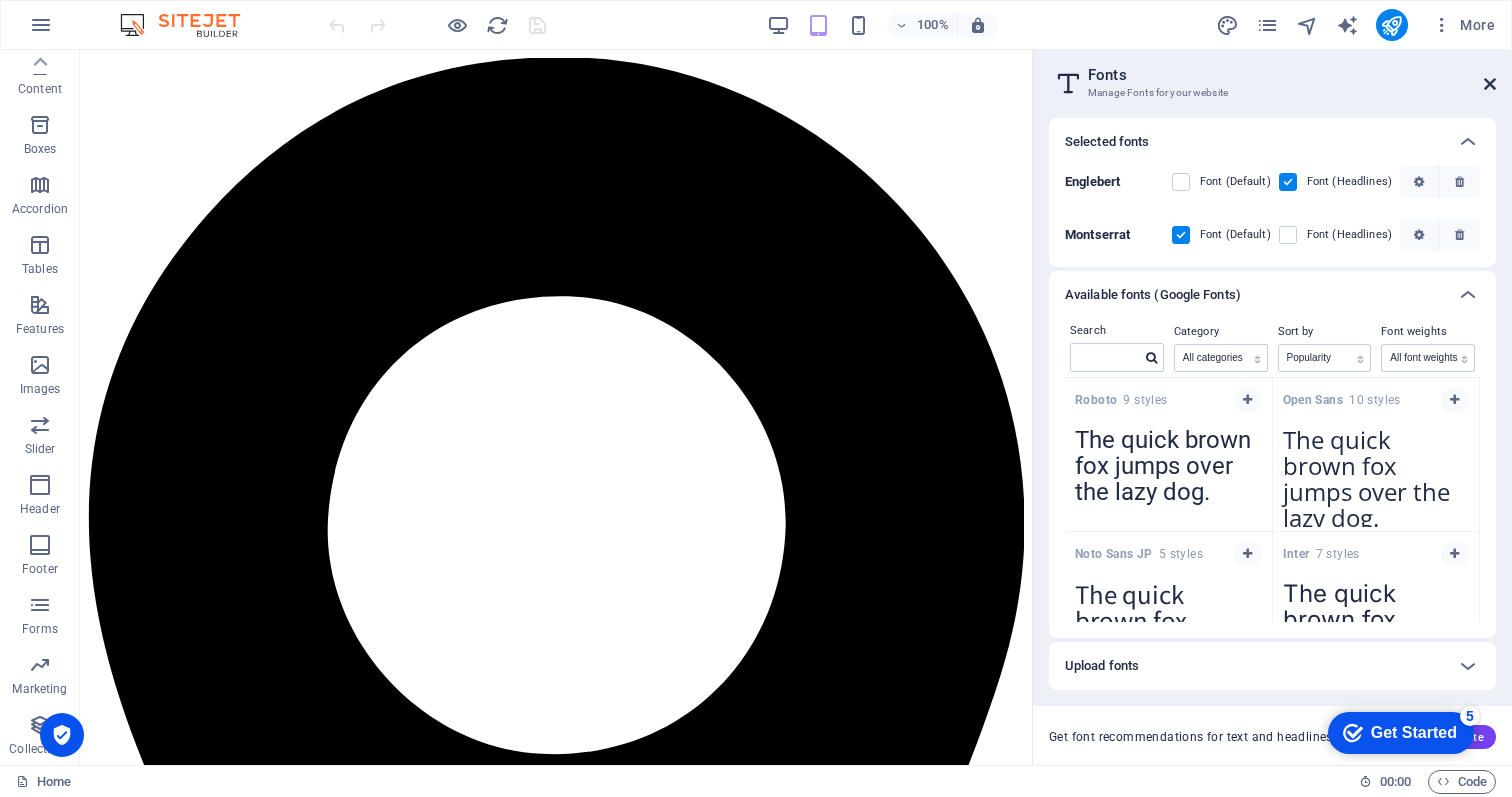 drag, startPoint x: 1483, startPoint y: 82, endPoint x: 1382, endPoint y: 29, distance: 114.061386 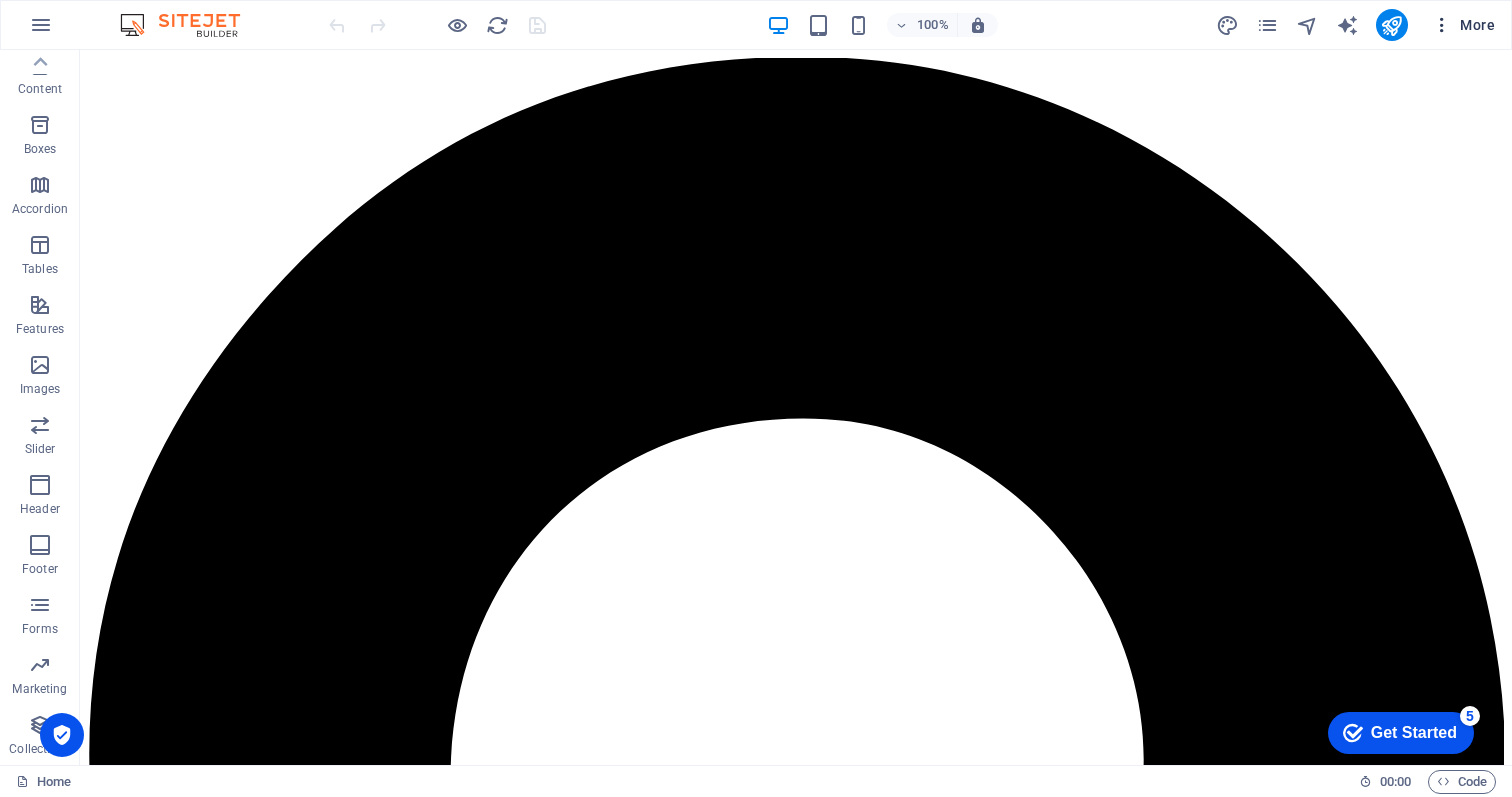 click on "More" at bounding box center (1463, 25) 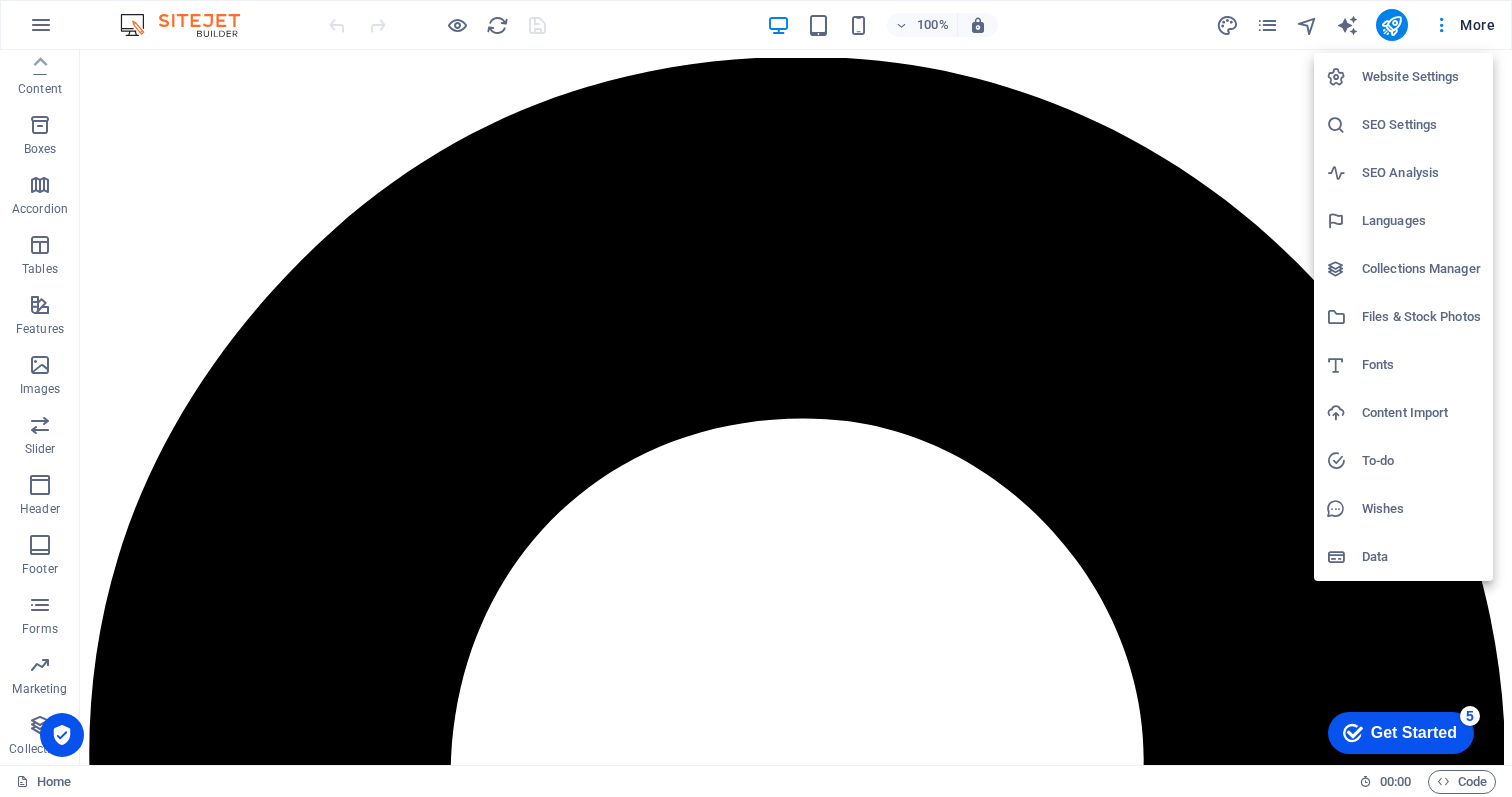 click on "Fonts" at bounding box center (1421, 365) 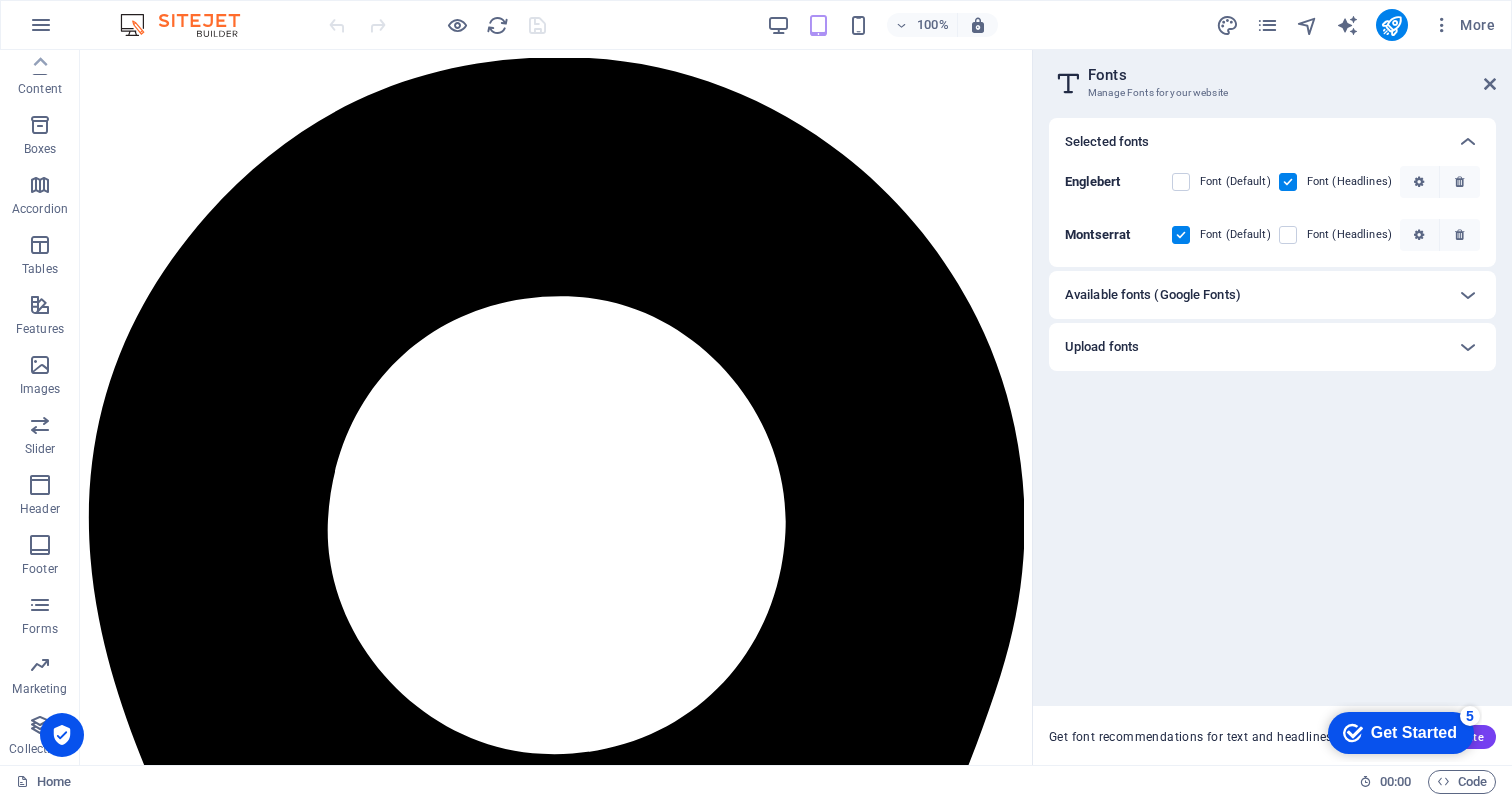 click on "Fonts" at bounding box center [1292, 75] 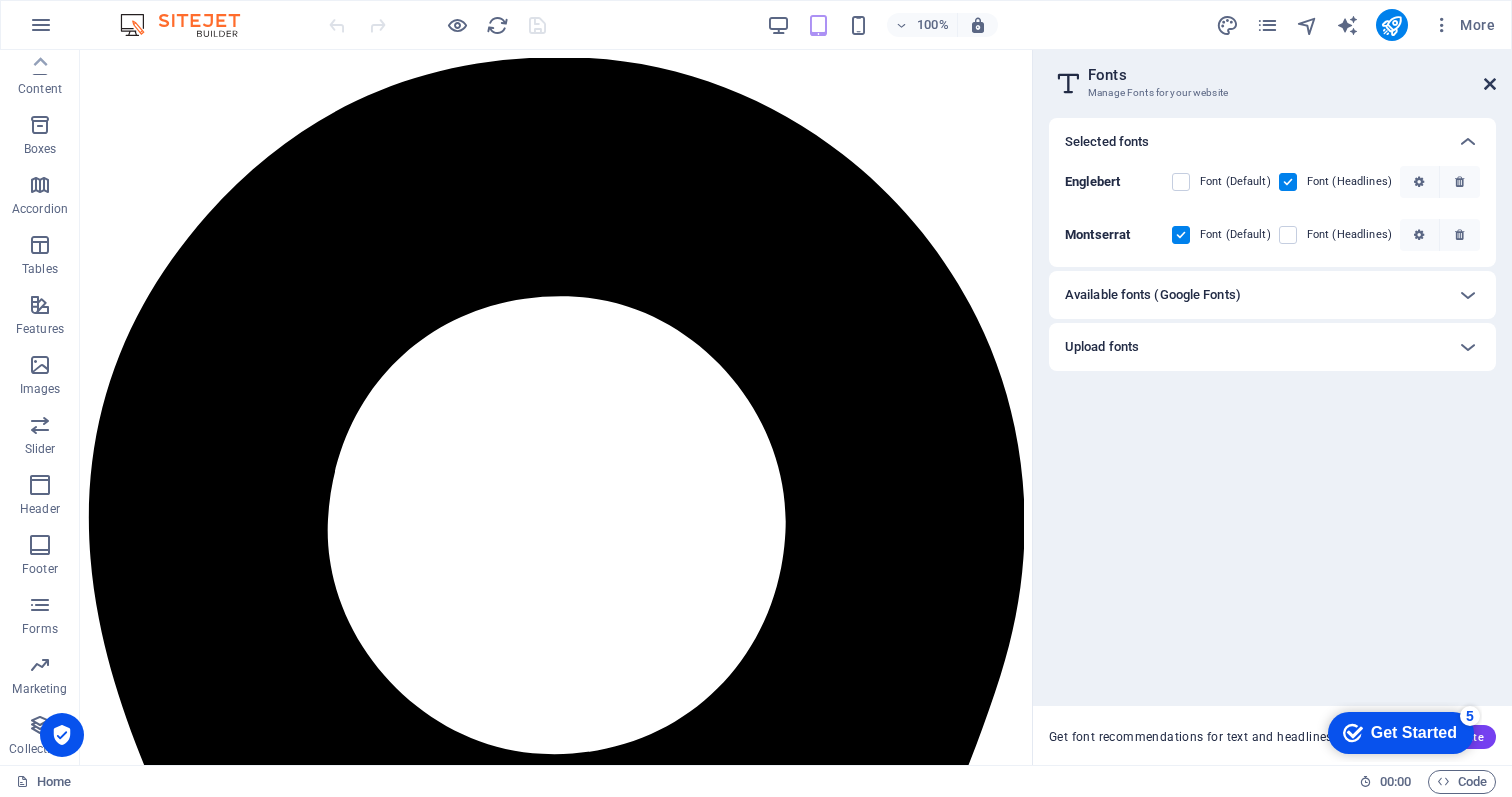 click at bounding box center [1490, 84] 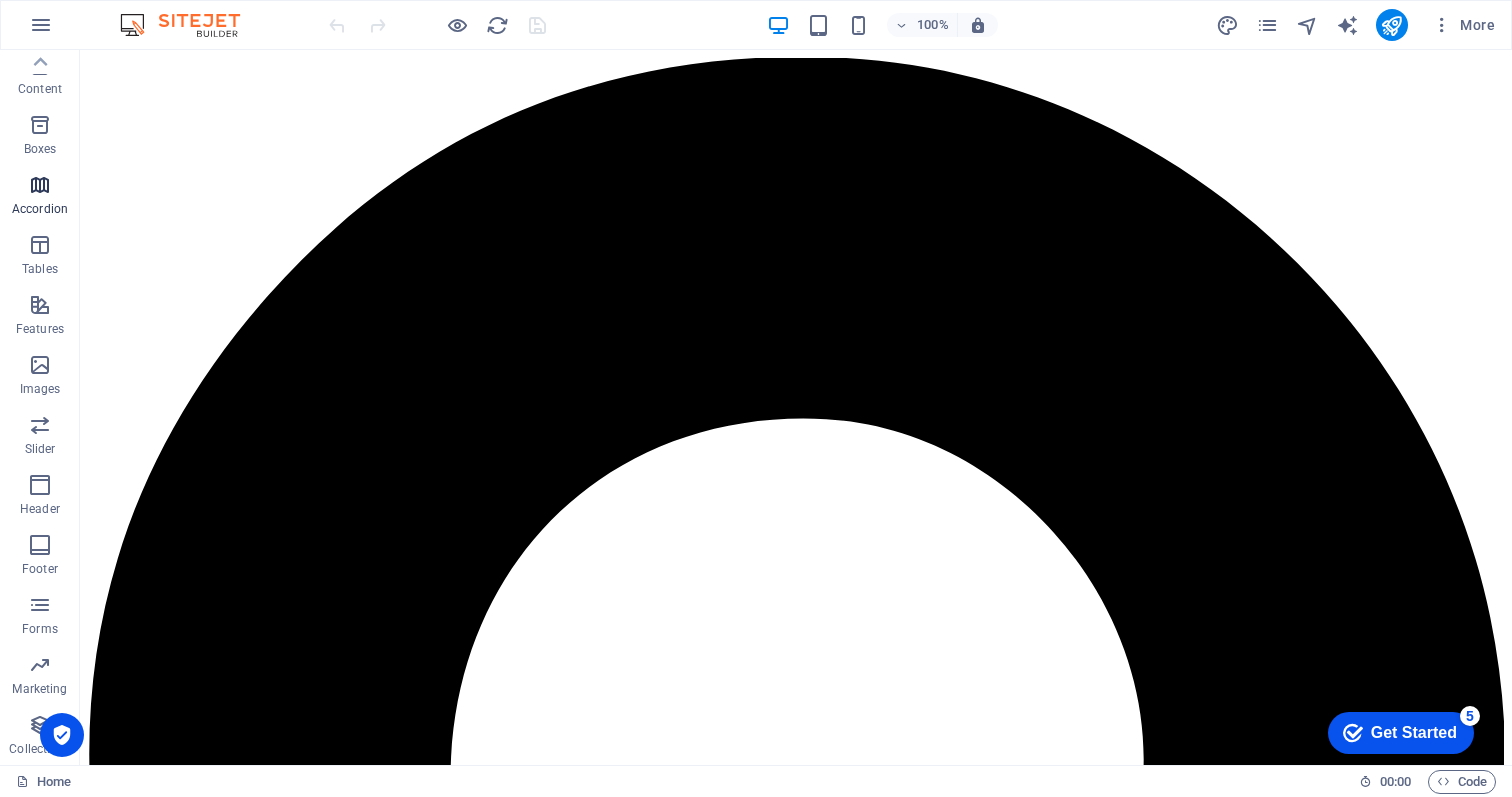click on "Accordion" at bounding box center [40, 209] 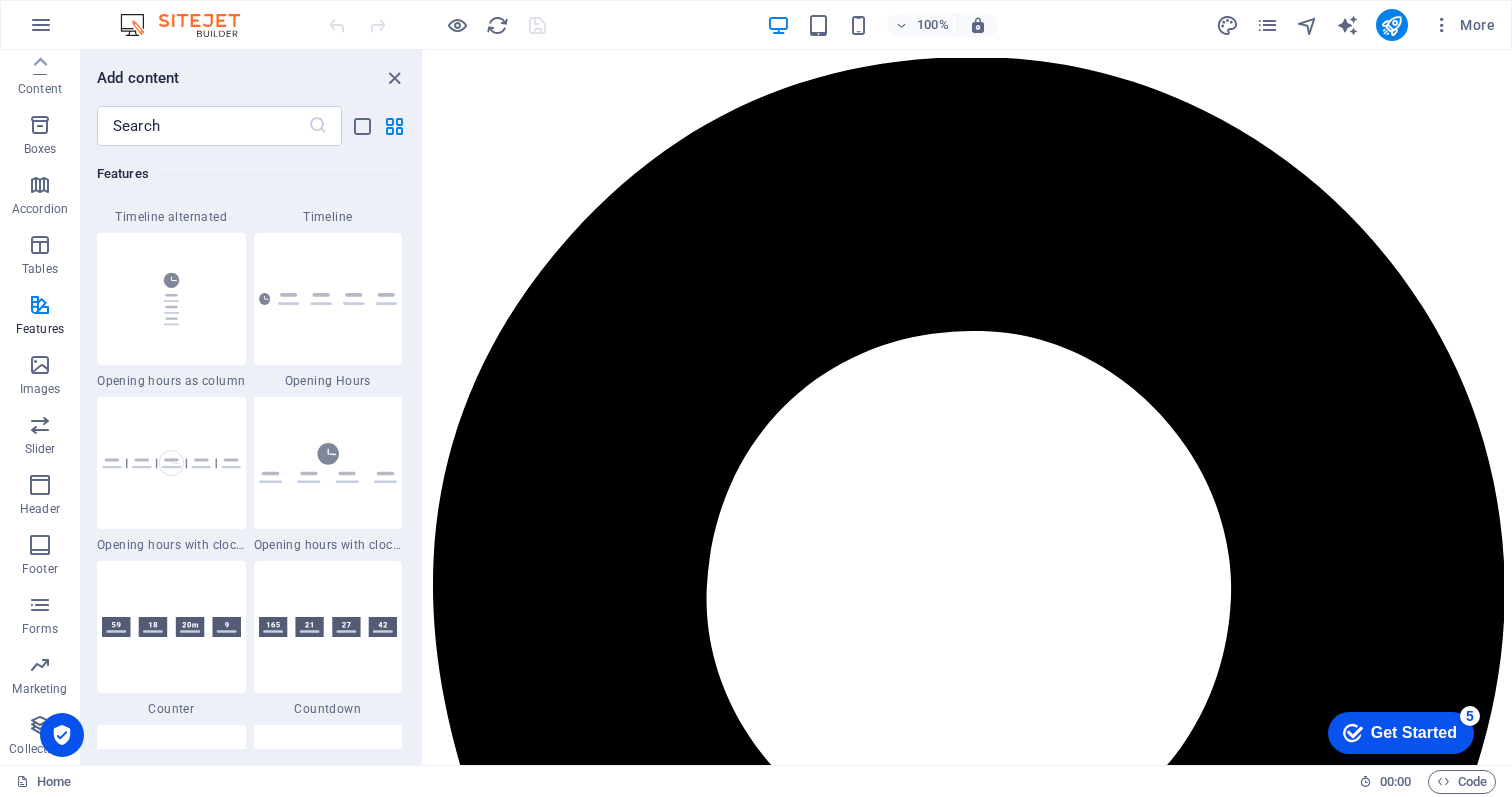 scroll, scrollTop: 9185, scrollLeft: 0, axis: vertical 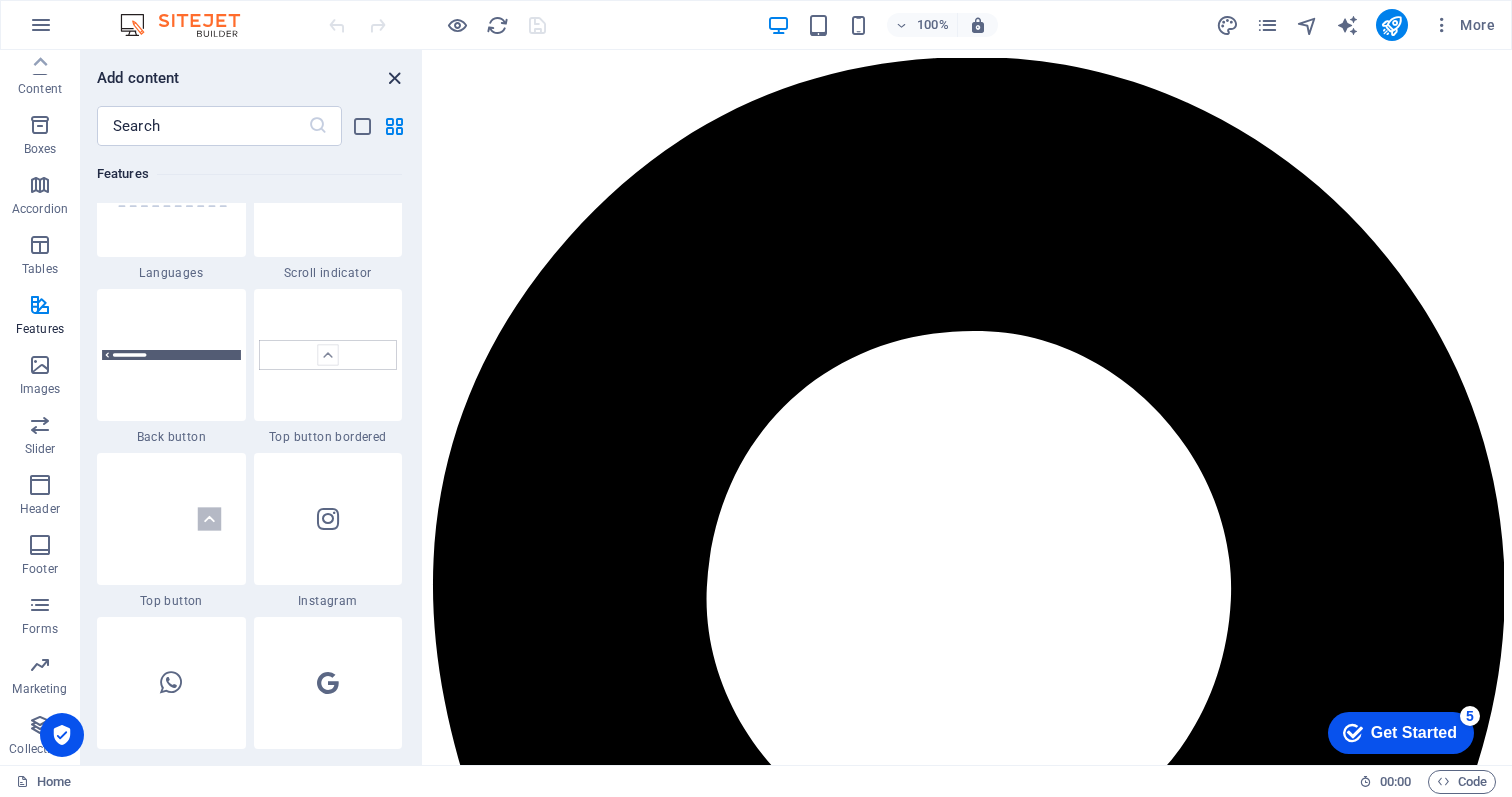 click at bounding box center (394, 78) 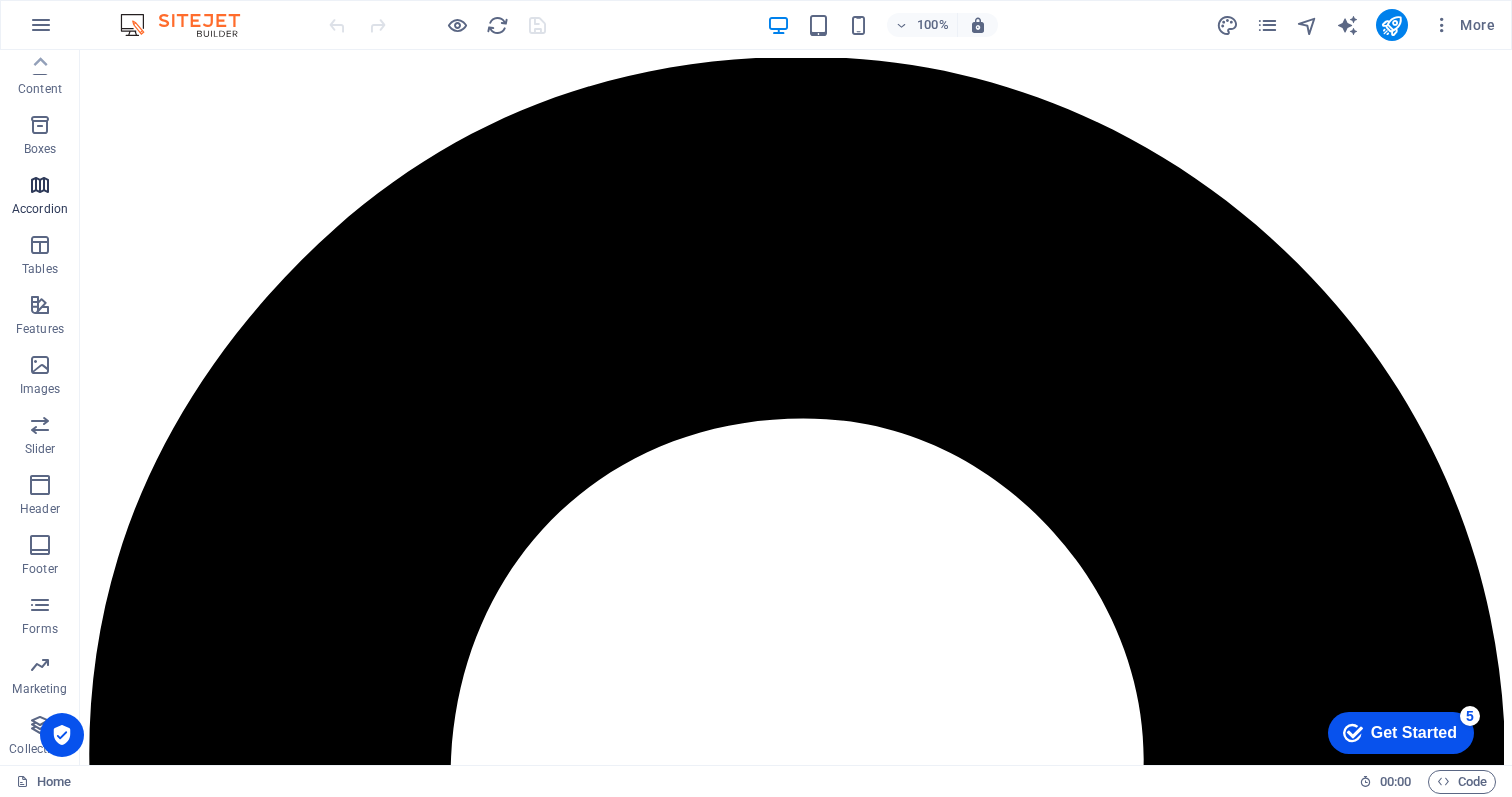 scroll, scrollTop: 0, scrollLeft: 0, axis: both 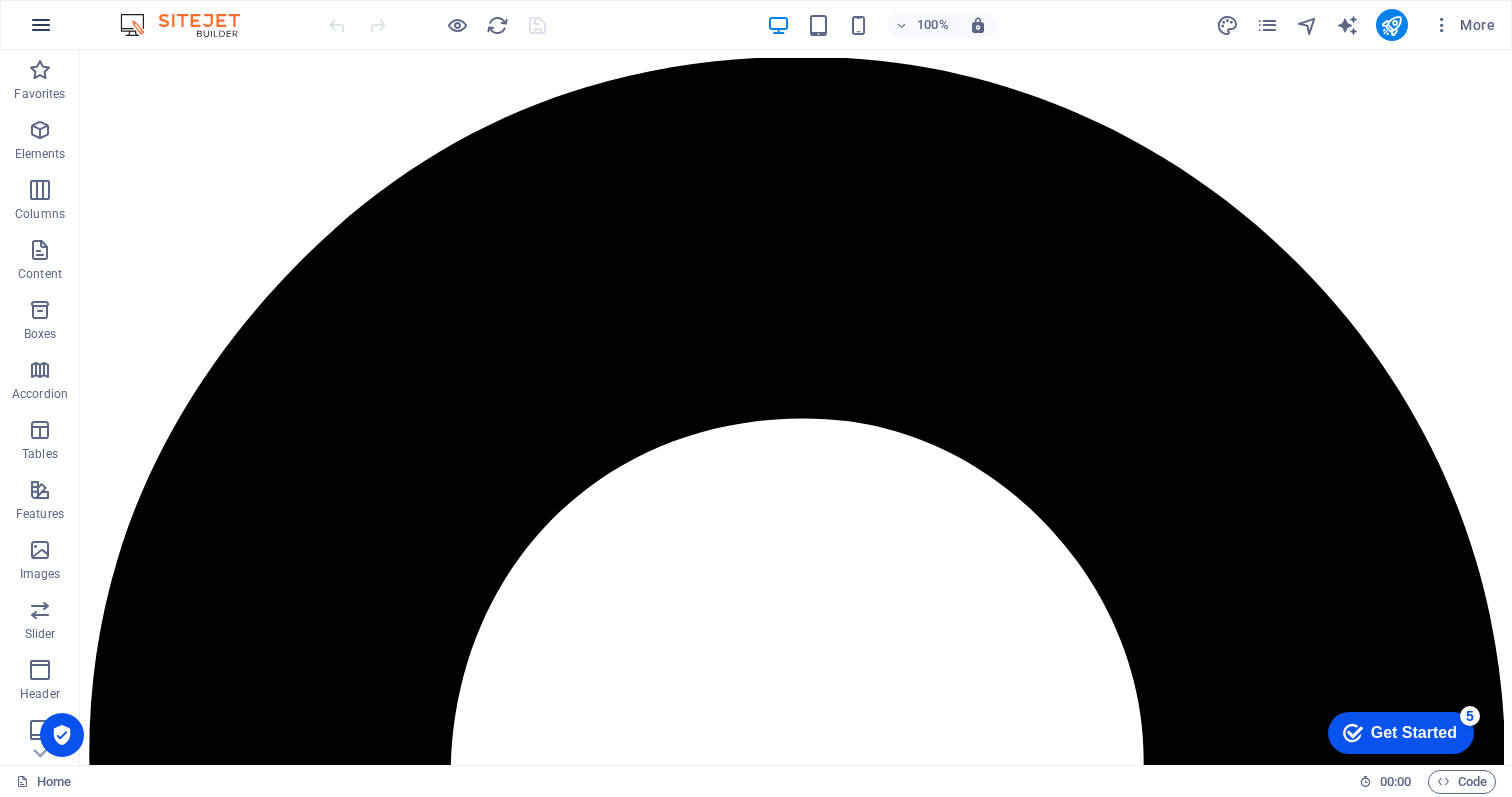 click at bounding box center (41, 25) 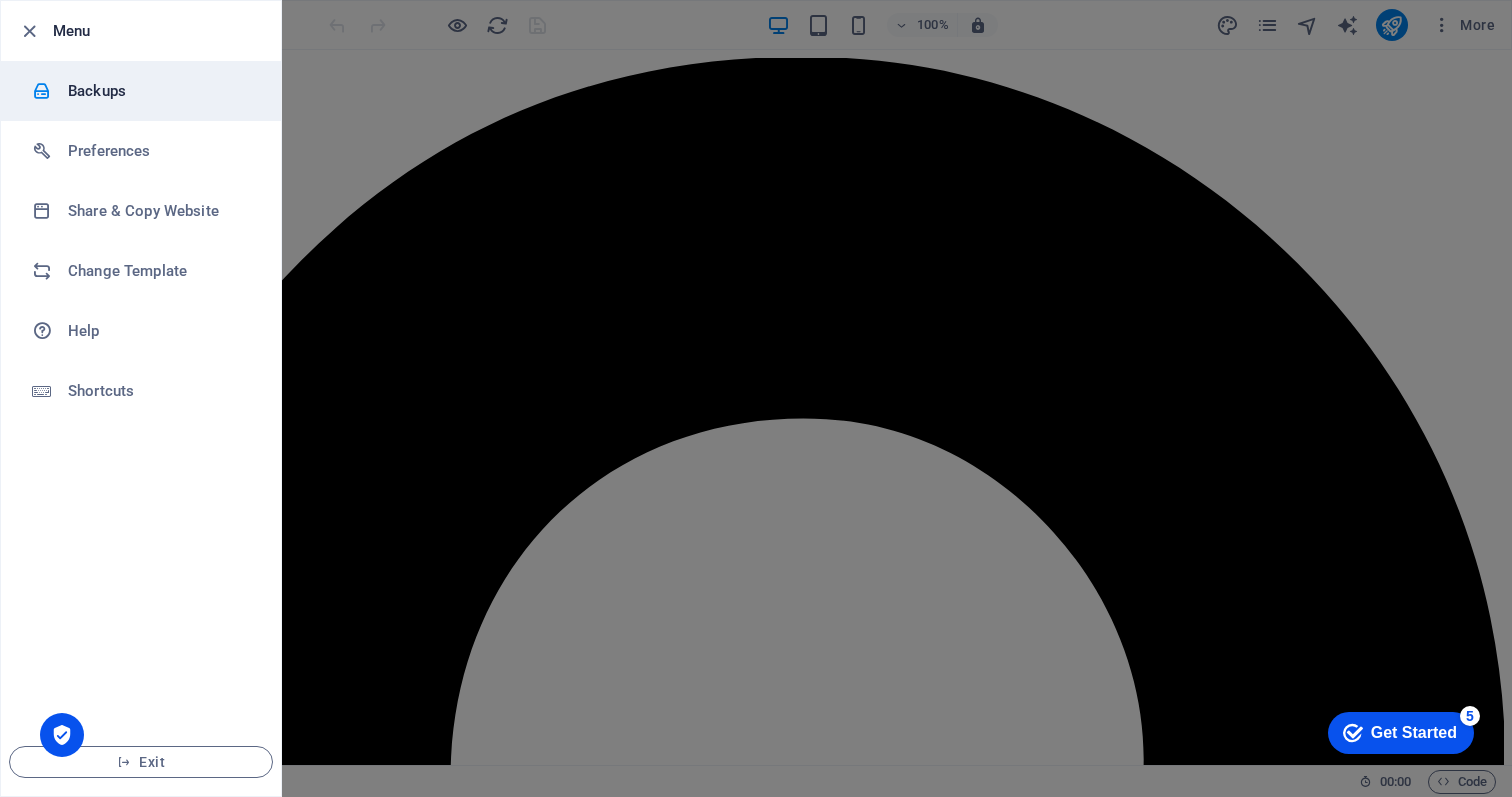 click on "Backups" at bounding box center [160, 91] 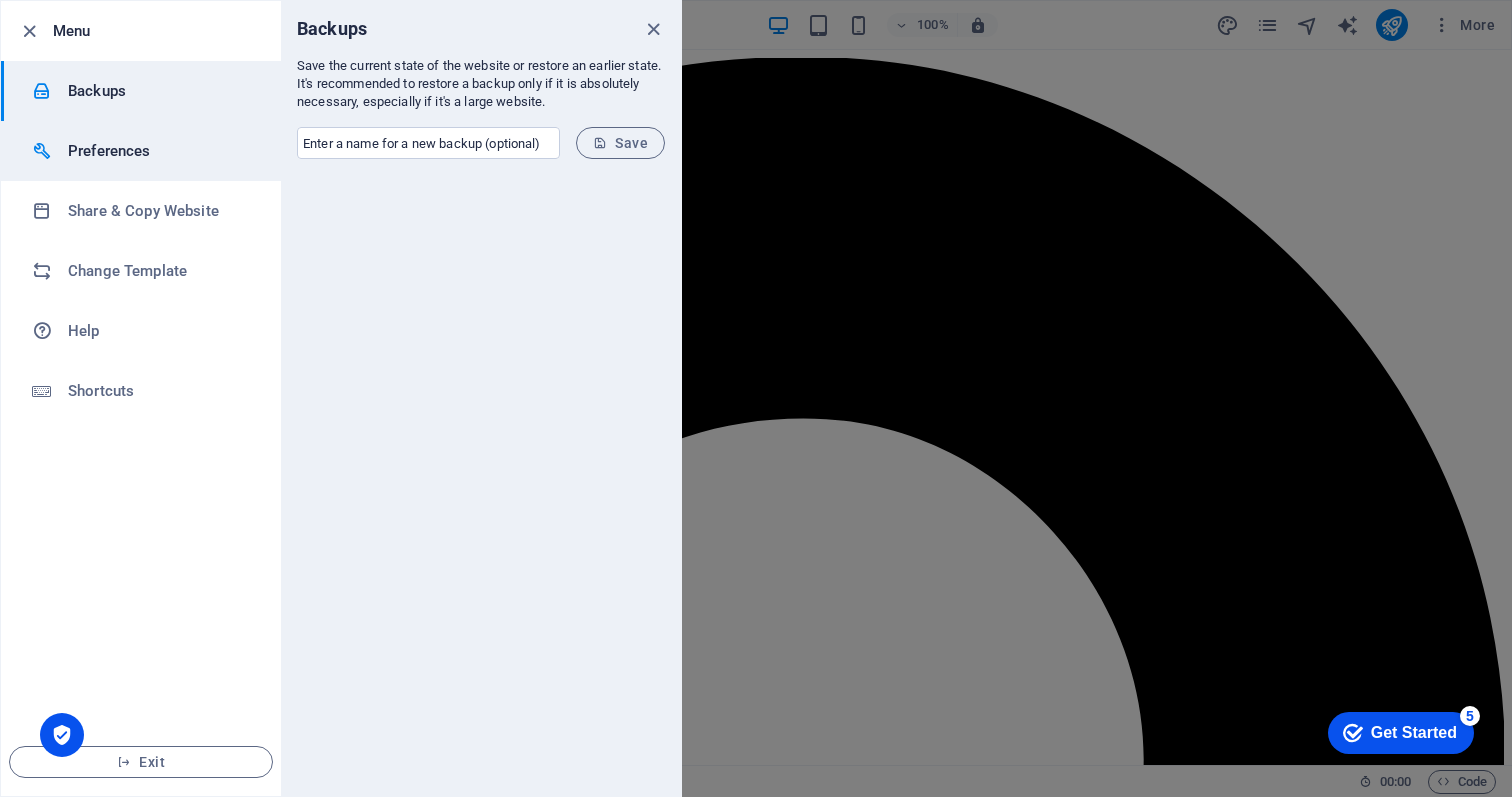 click on "Preferences" at bounding box center (160, 151) 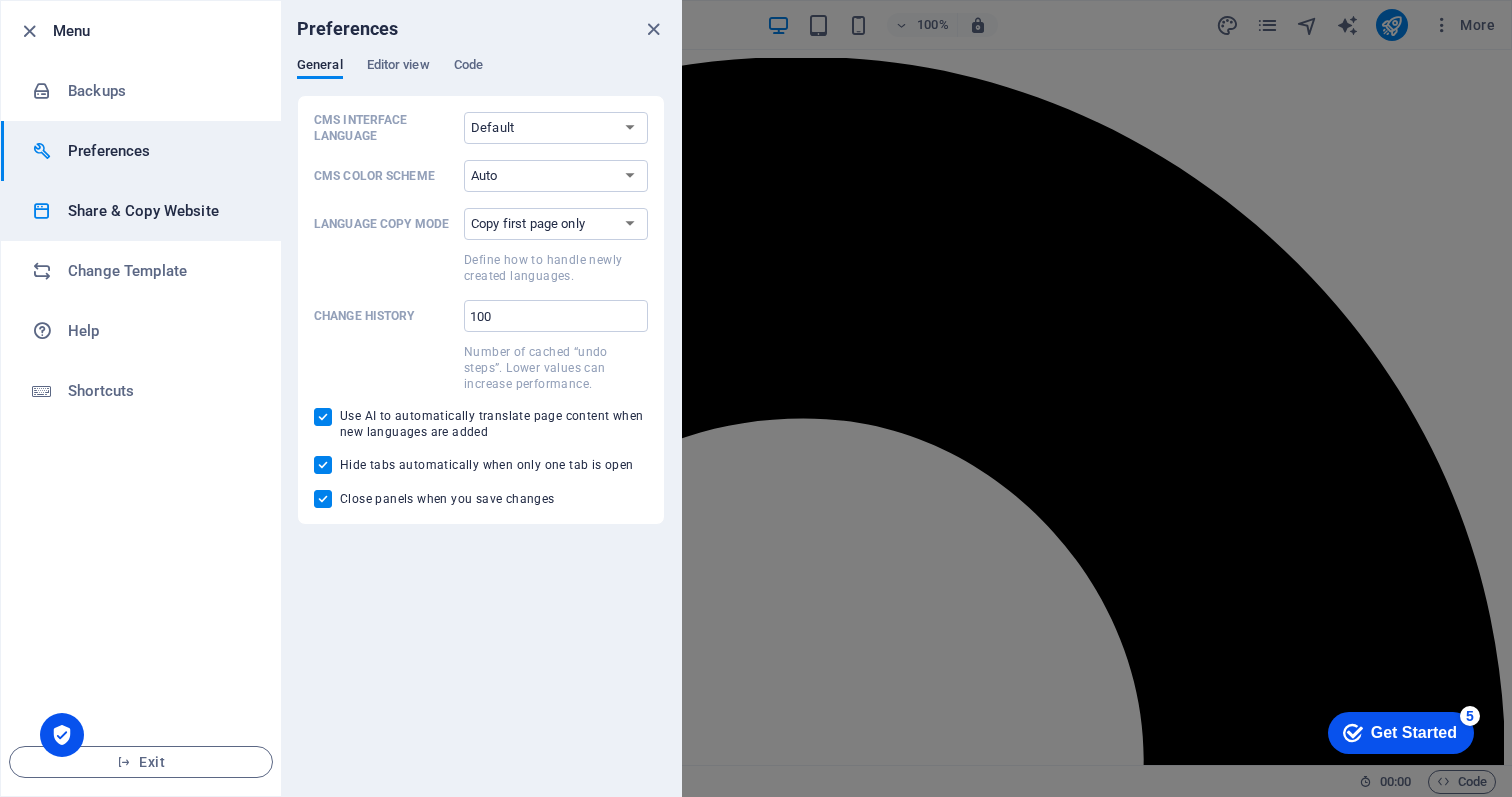 click on "Share & Copy Website" at bounding box center [160, 211] 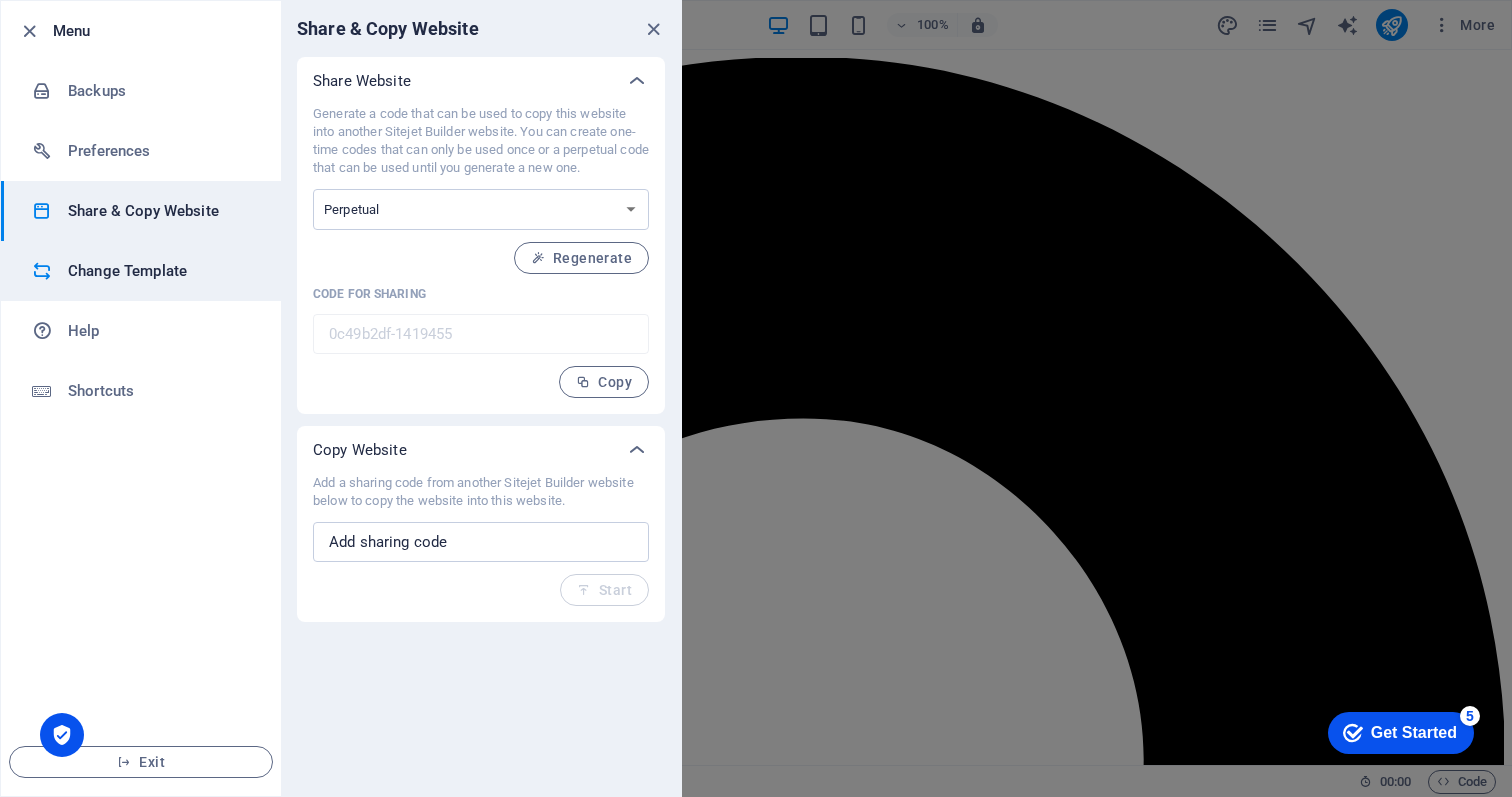 click on "Change Template" at bounding box center [160, 271] 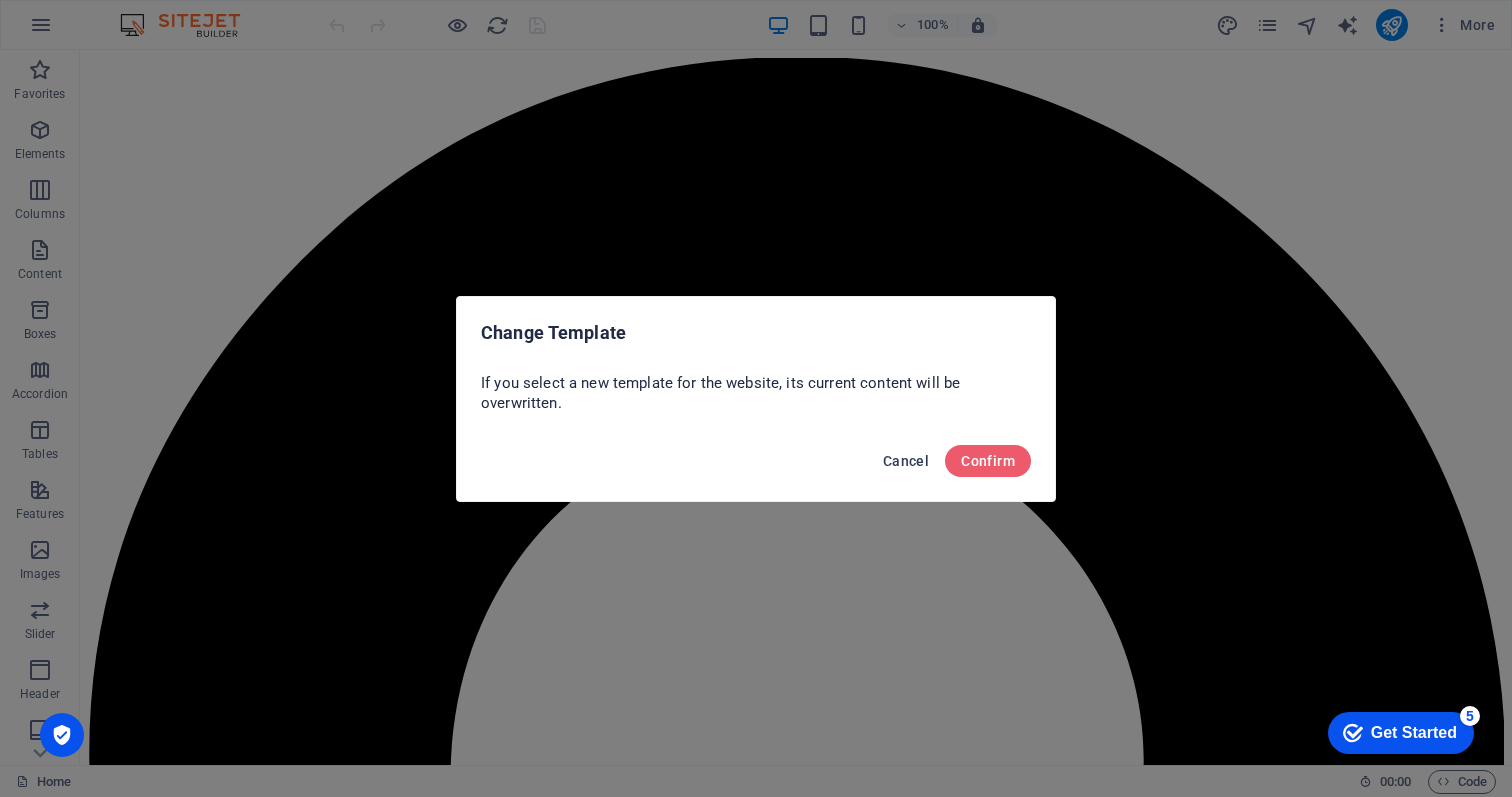 click on "Cancel" at bounding box center (906, 461) 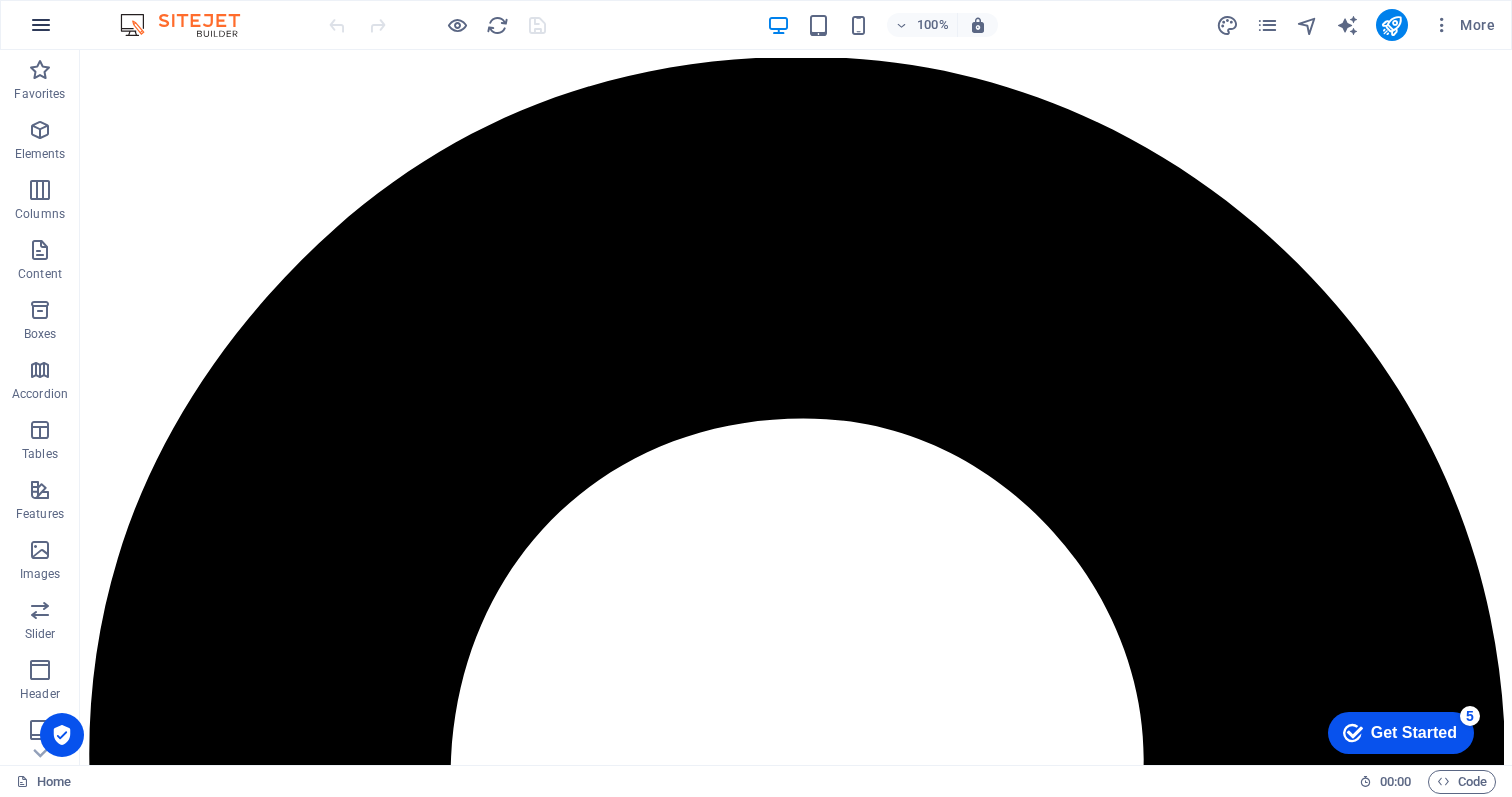 click at bounding box center [41, 25] 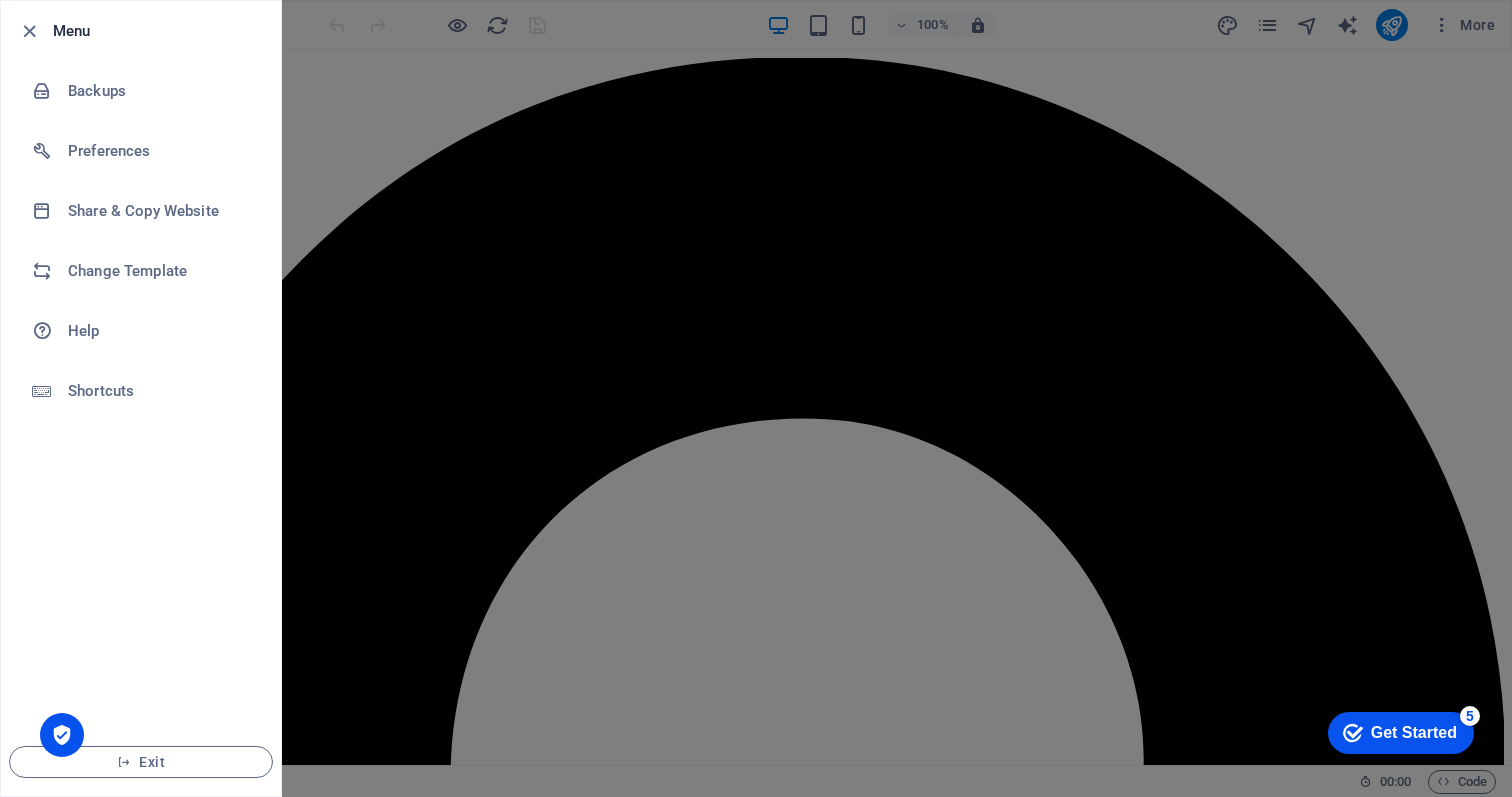 click at bounding box center [756, 398] 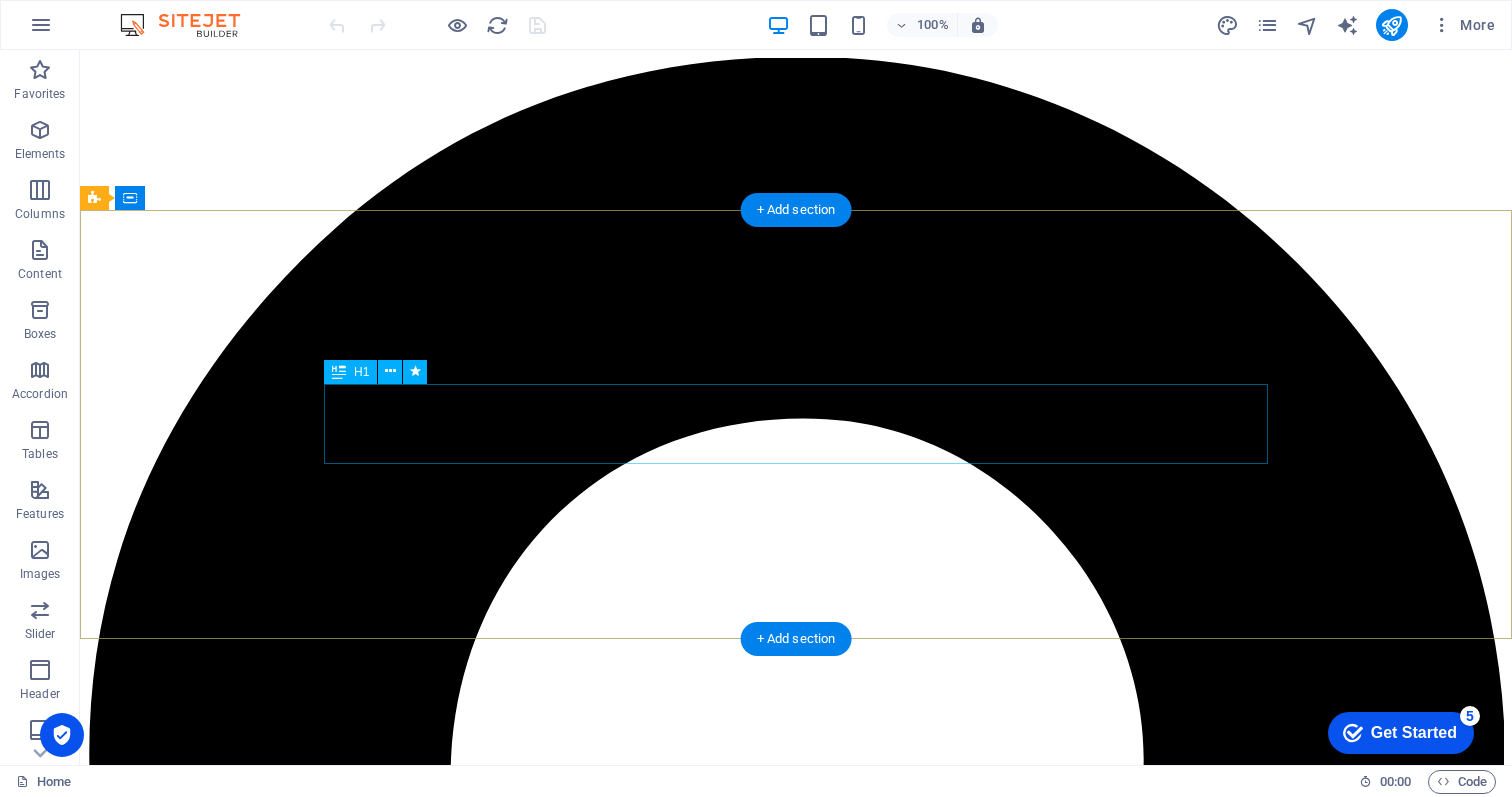 click on "The friendly kindergarten in [US_STATE]" at bounding box center [796, 7860] 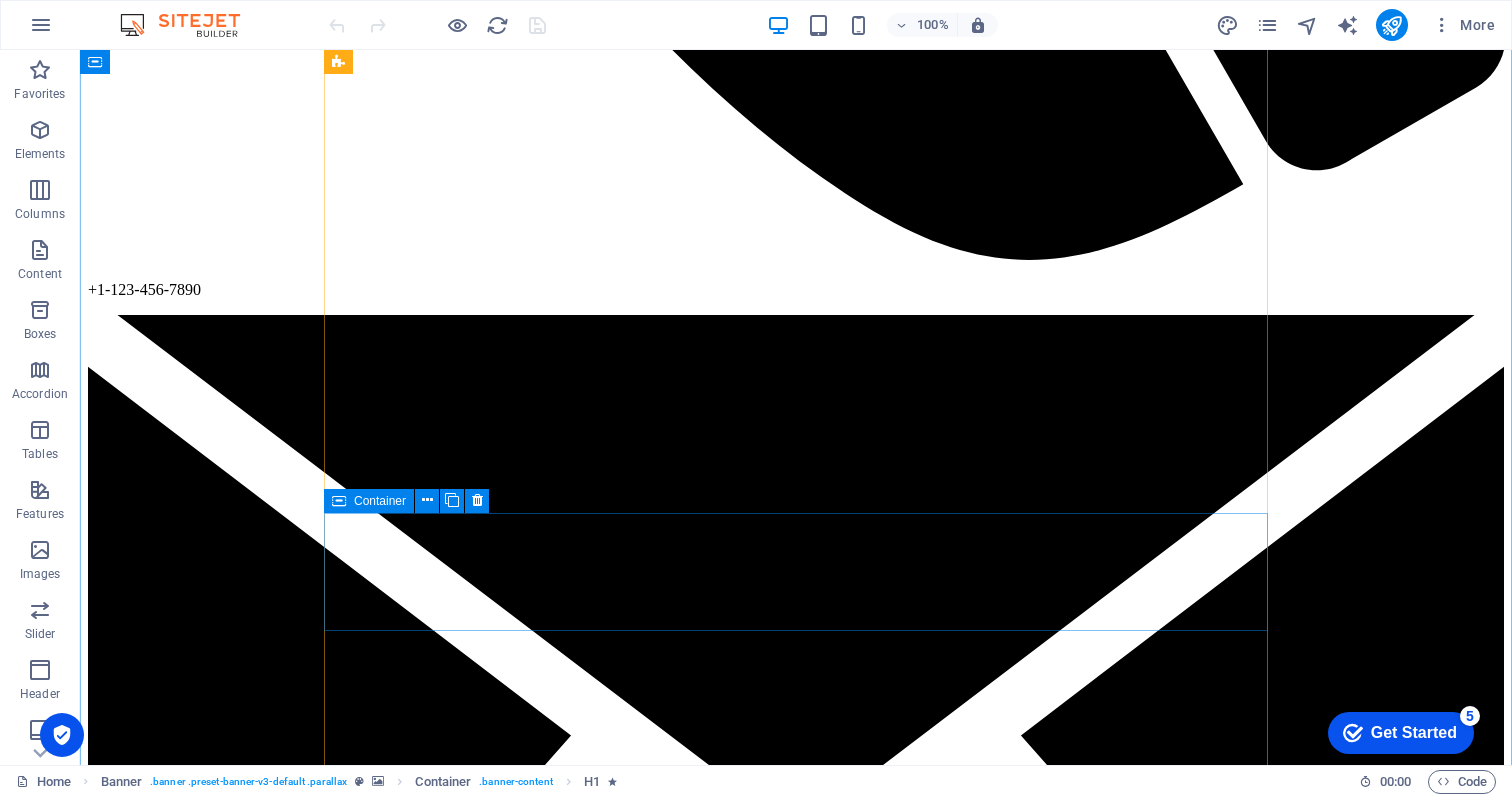 scroll, scrollTop: 4272, scrollLeft: 0, axis: vertical 